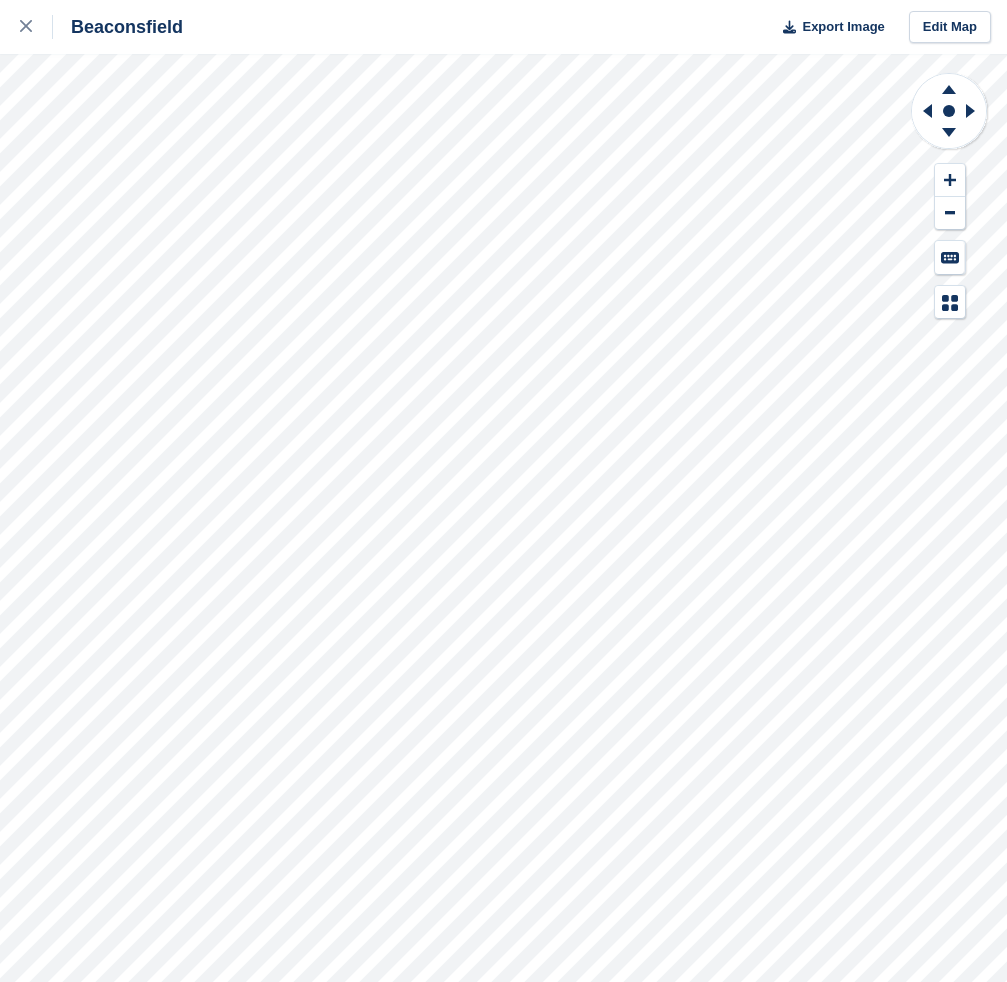 scroll, scrollTop: 0, scrollLeft: 0, axis: both 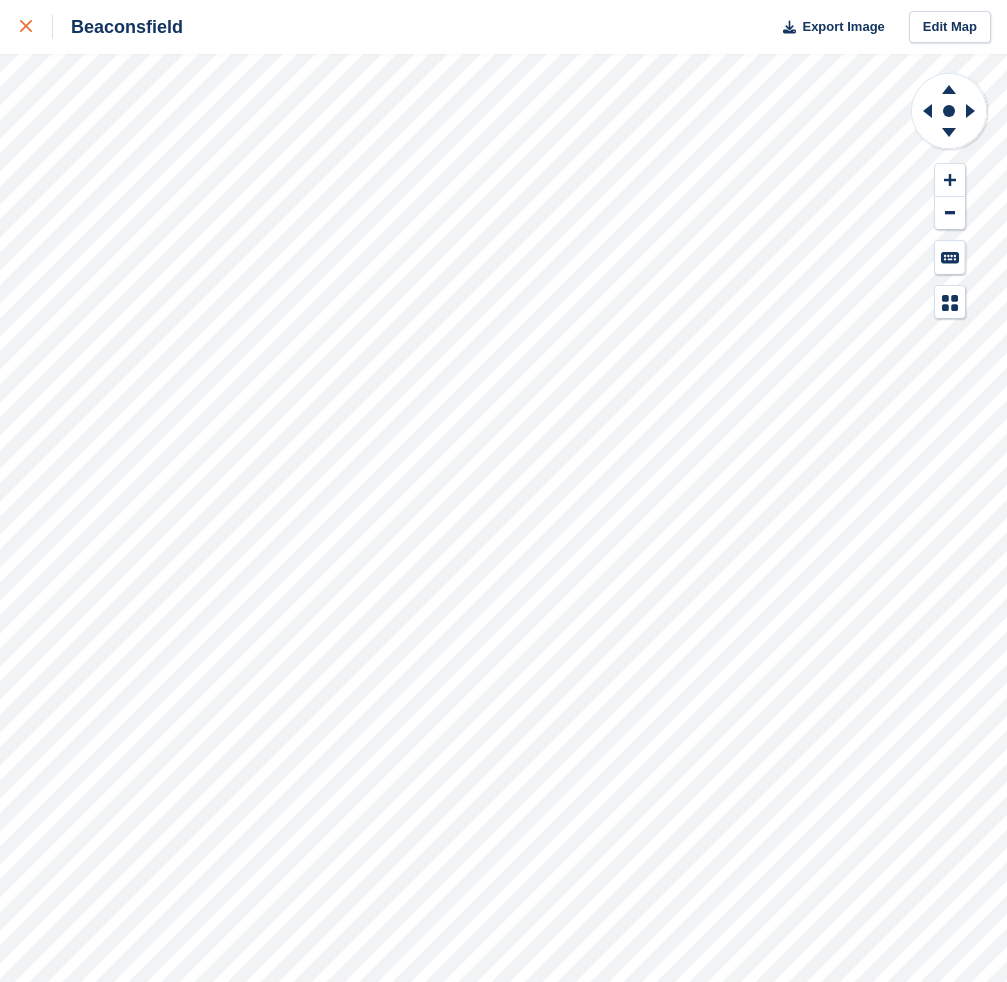 click at bounding box center (36, 27) 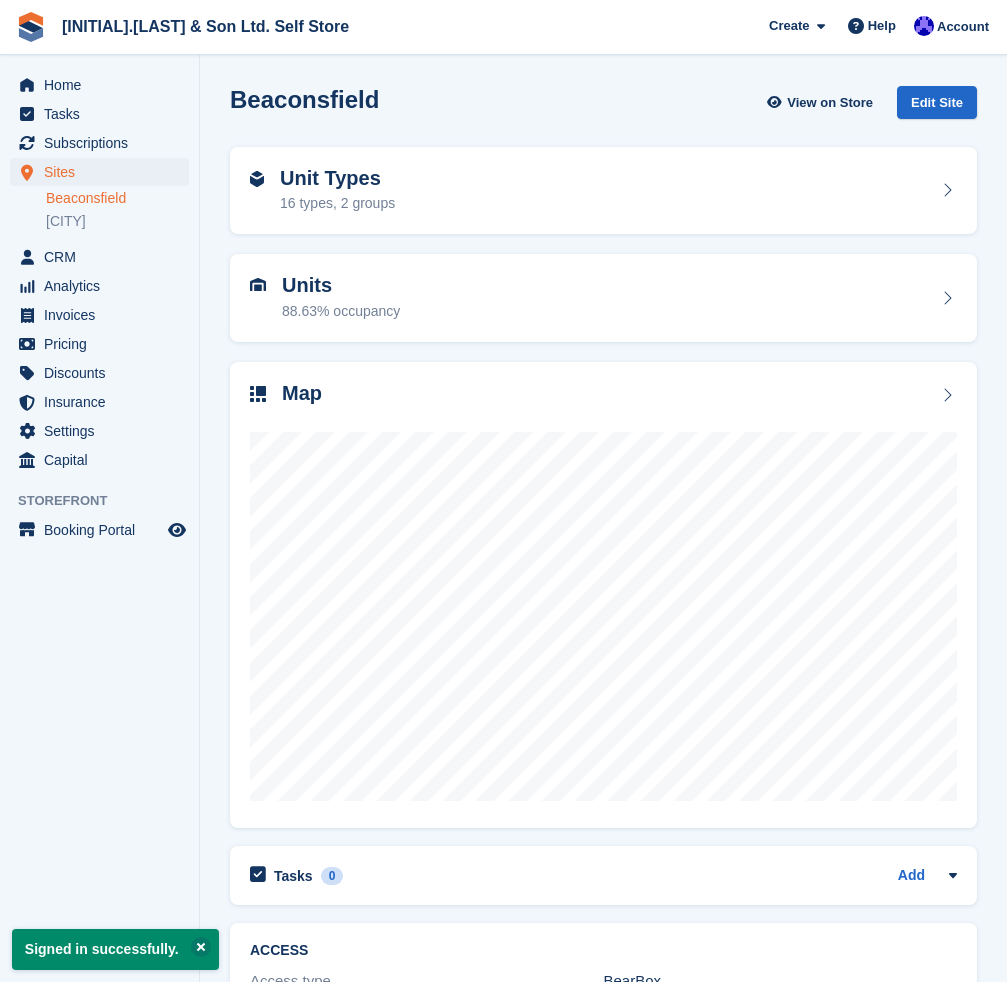 scroll, scrollTop: 0, scrollLeft: 0, axis: both 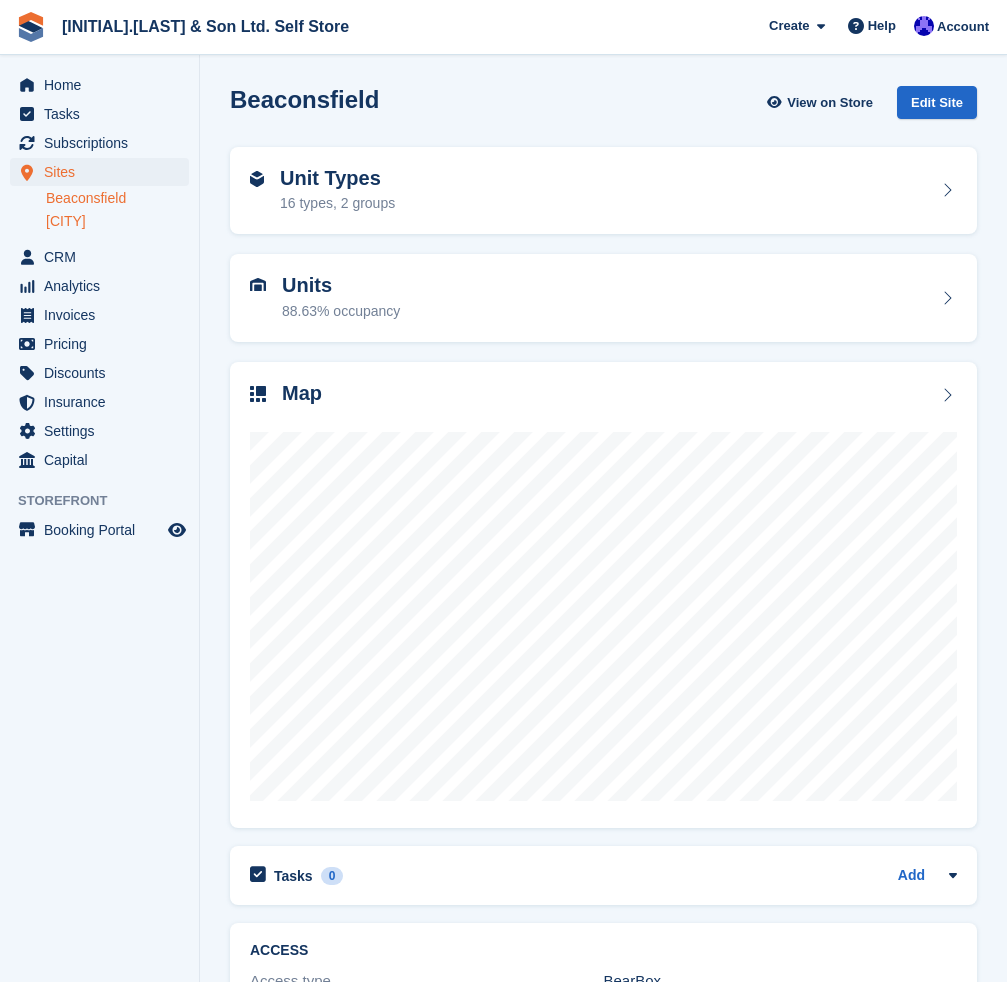 click on "[NAME]" at bounding box center (117, 221) 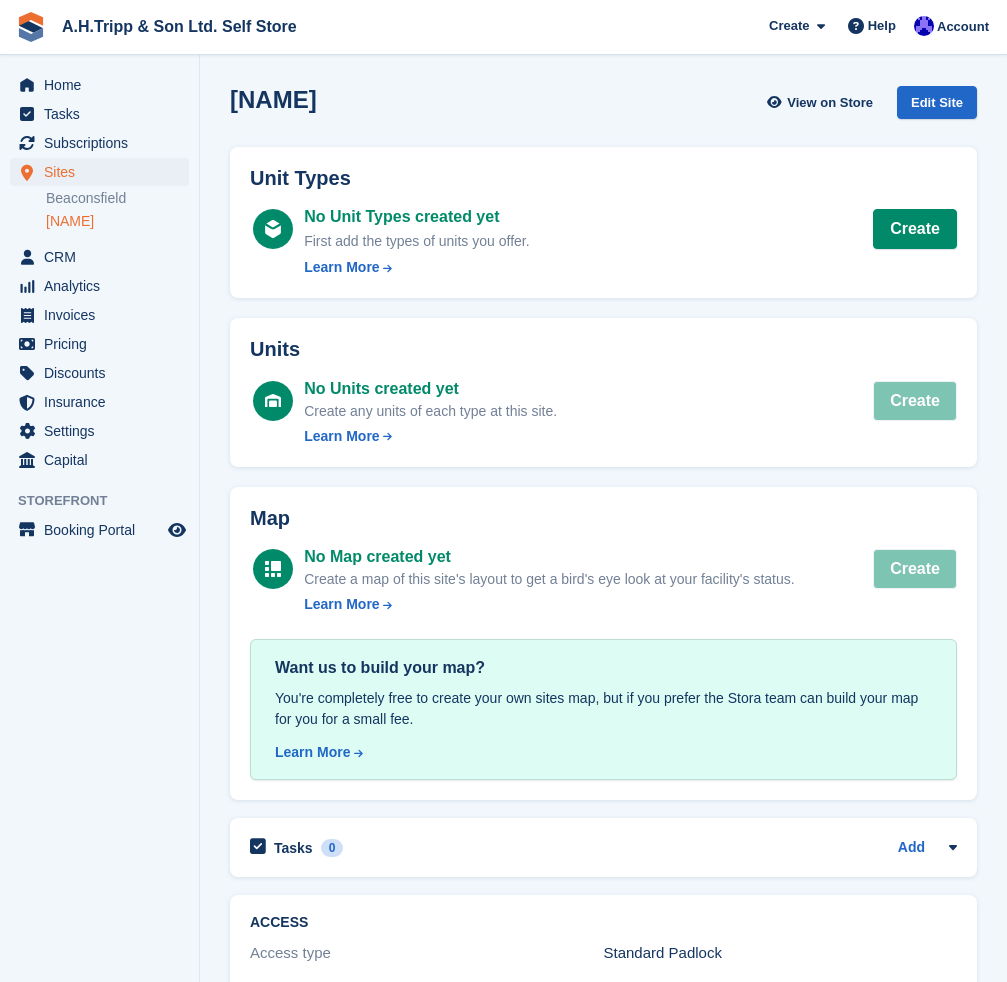 scroll, scrollTop: 0, scrollLeft: 0, axis: both 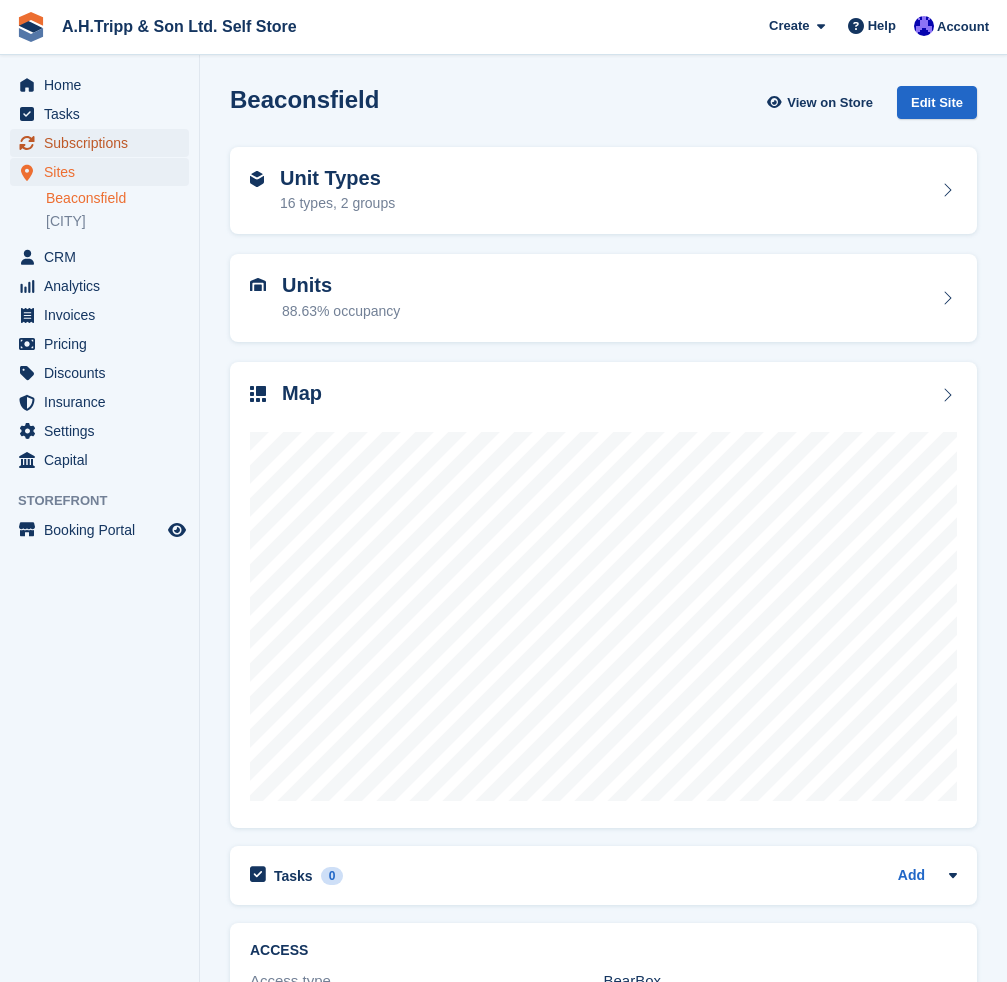 click on "Subscriptions" at bounding box center (104, 143) 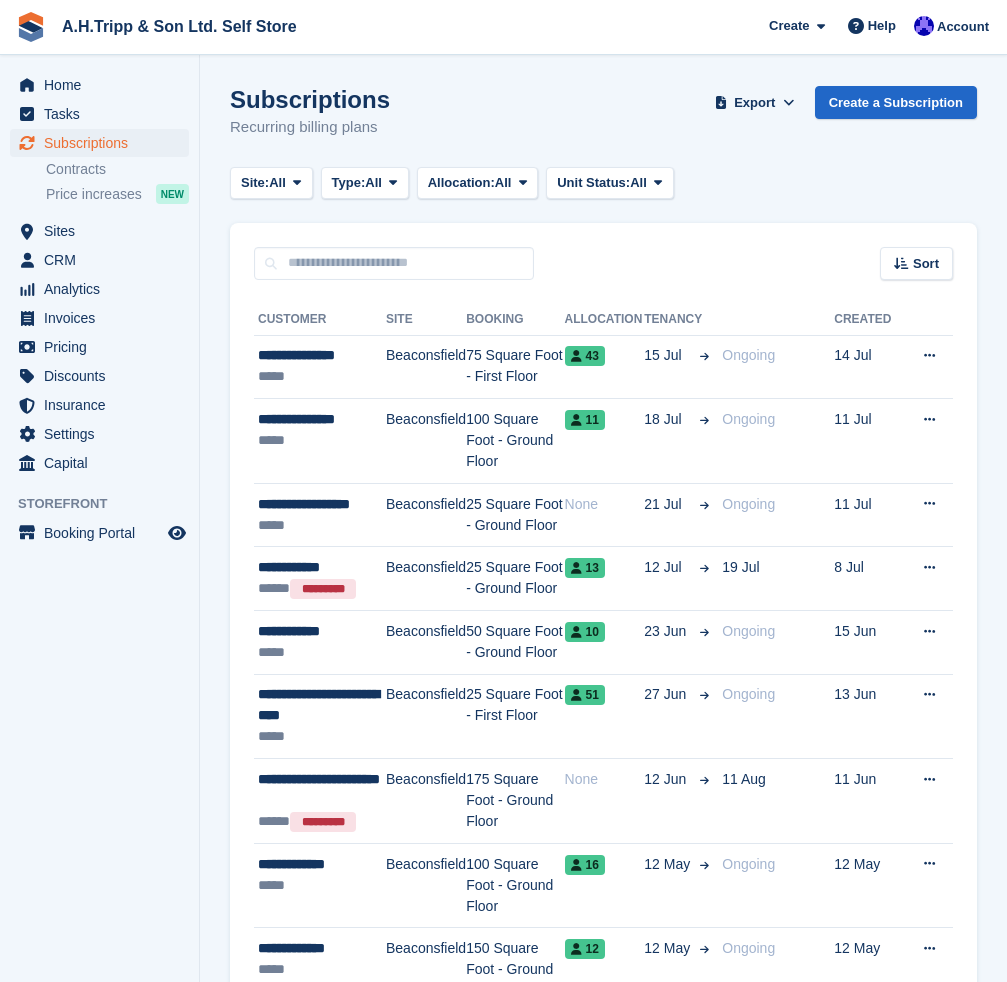 scroll, scrollTop: 0, scrollLeft: 0, axis: both 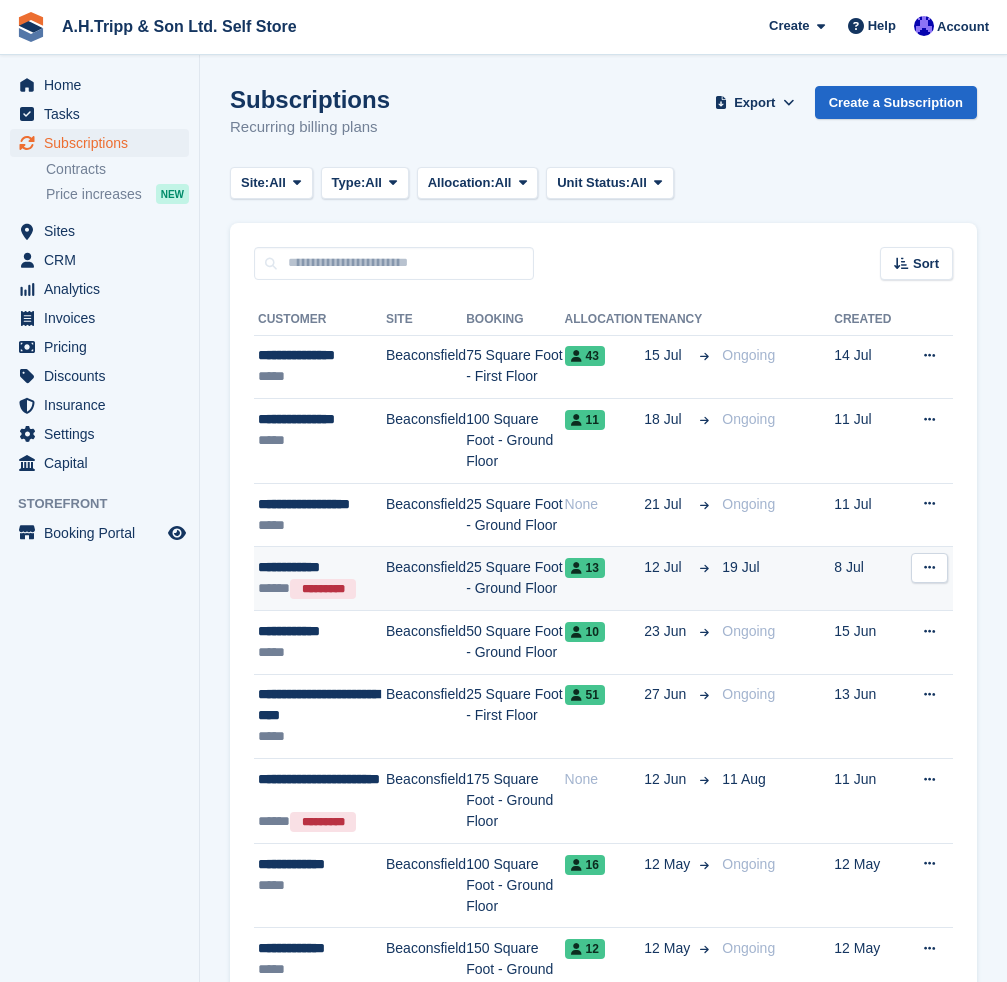 click on "Beaconsfield" at bounding box center [426, 579] 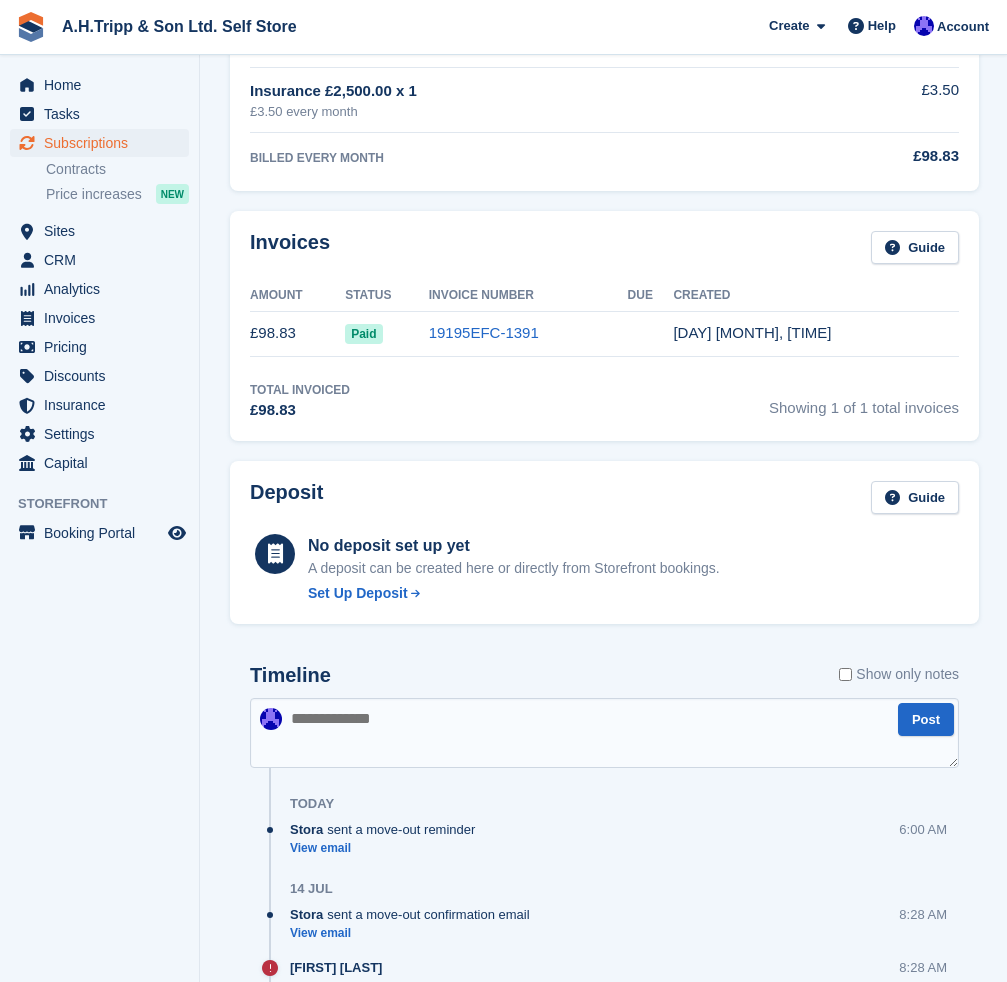 scroll, scrollTop: 600, scrollLeft: 0, axis: vertical 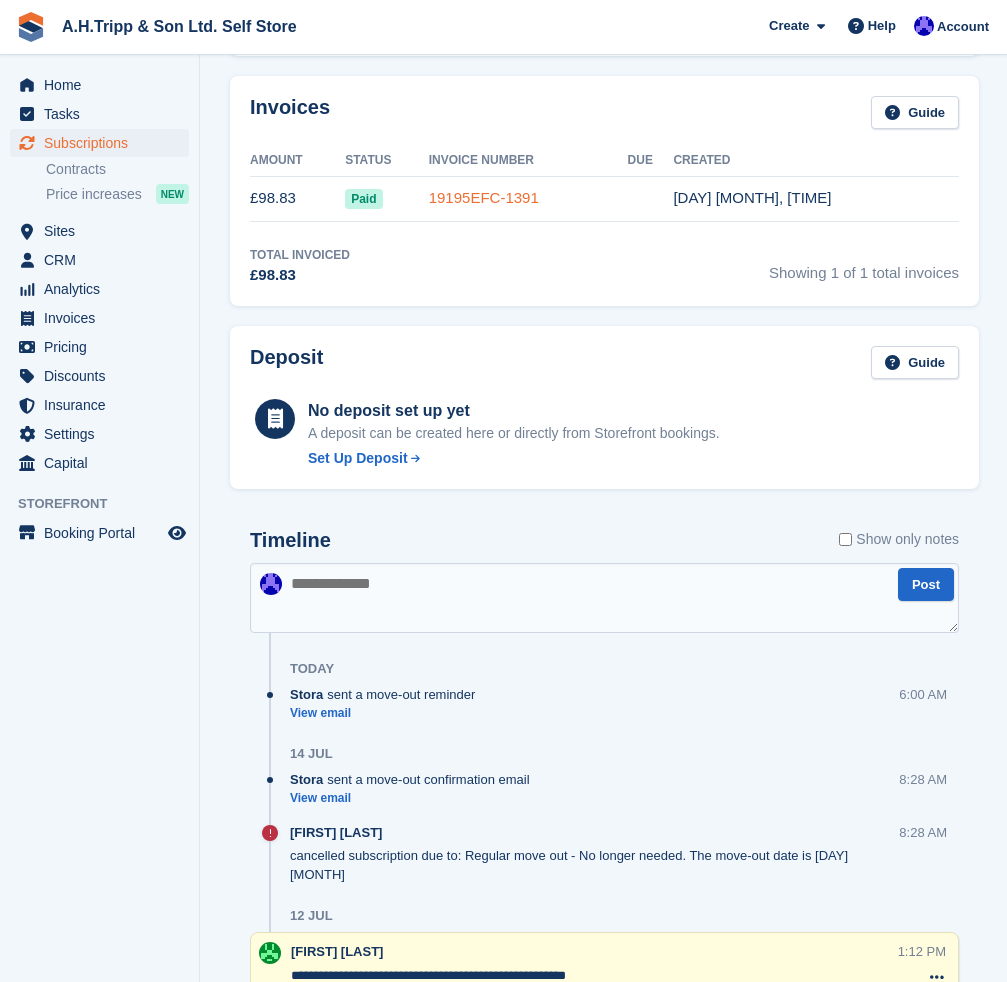 click on "19195EFC-1391" at bounding box center [484, 197] 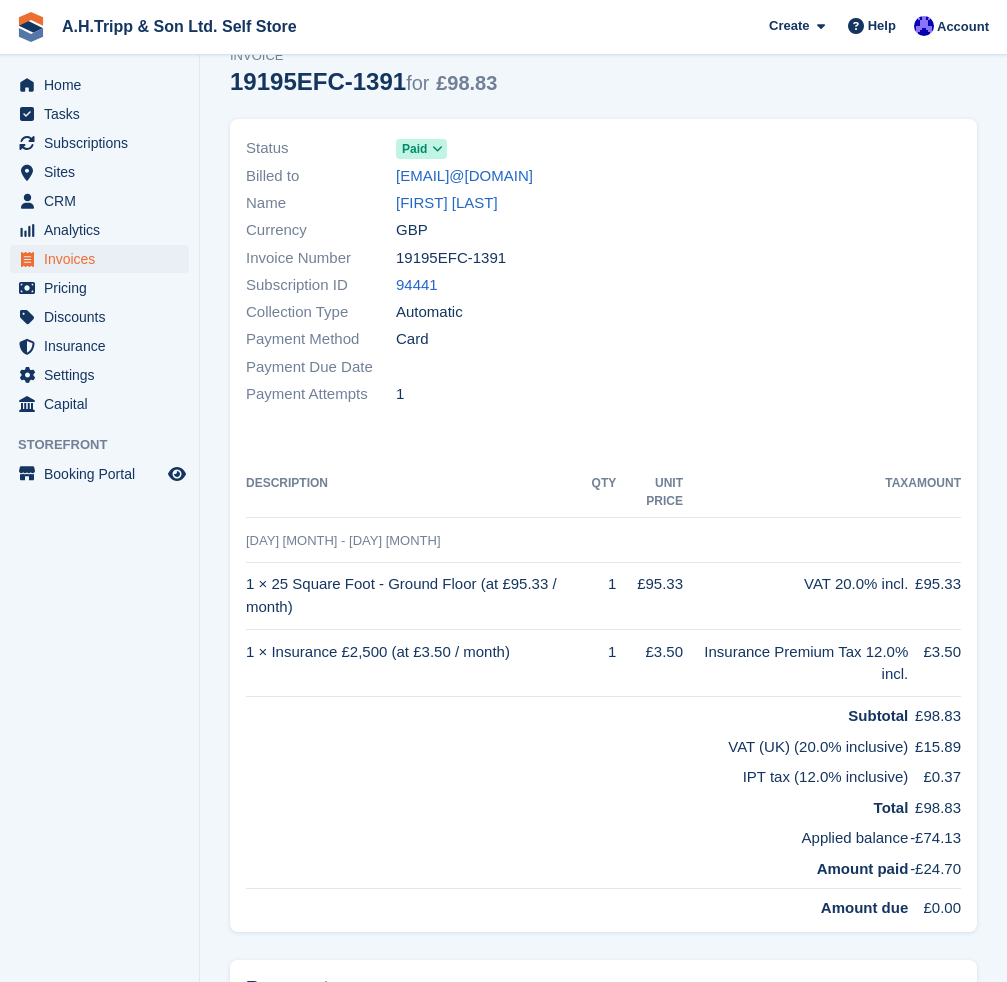 scroll, scrollTop: 0, scrollLeft: 0, axis: both 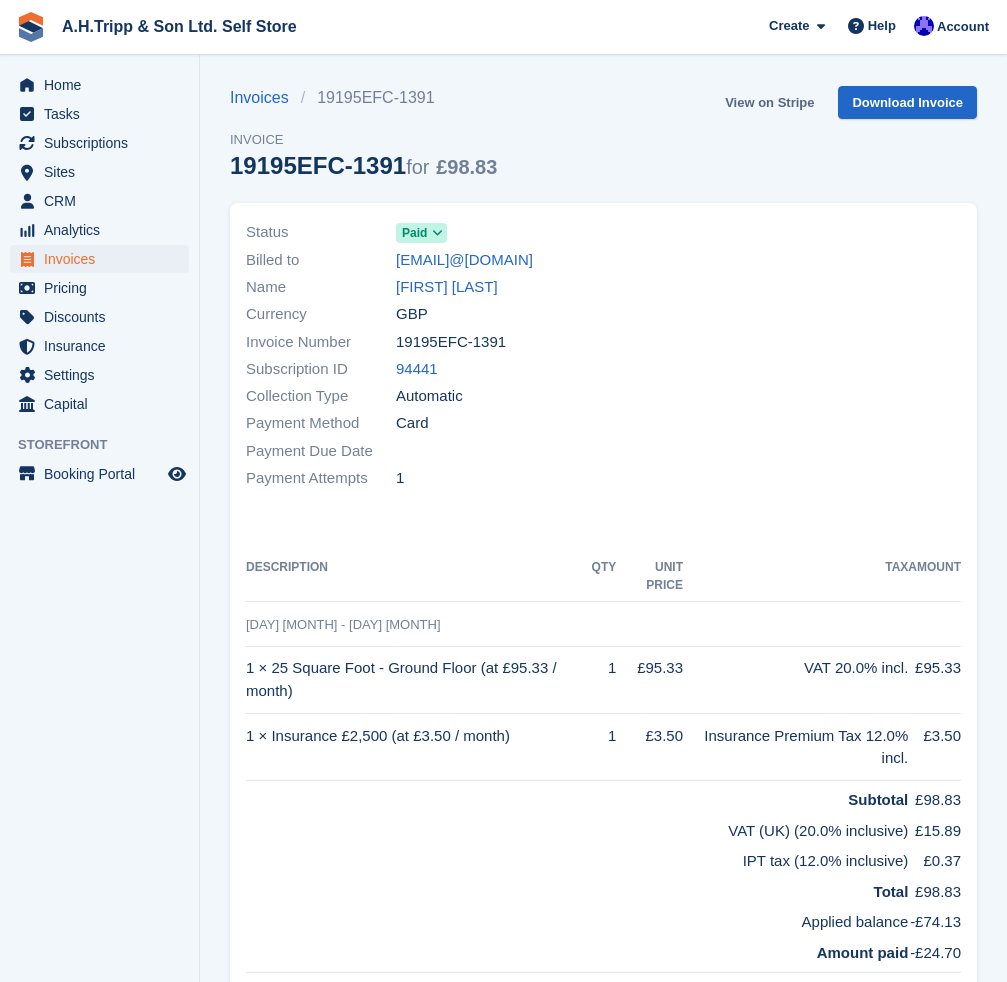 click on "View on Stripe" at bounding box center [769, 102] 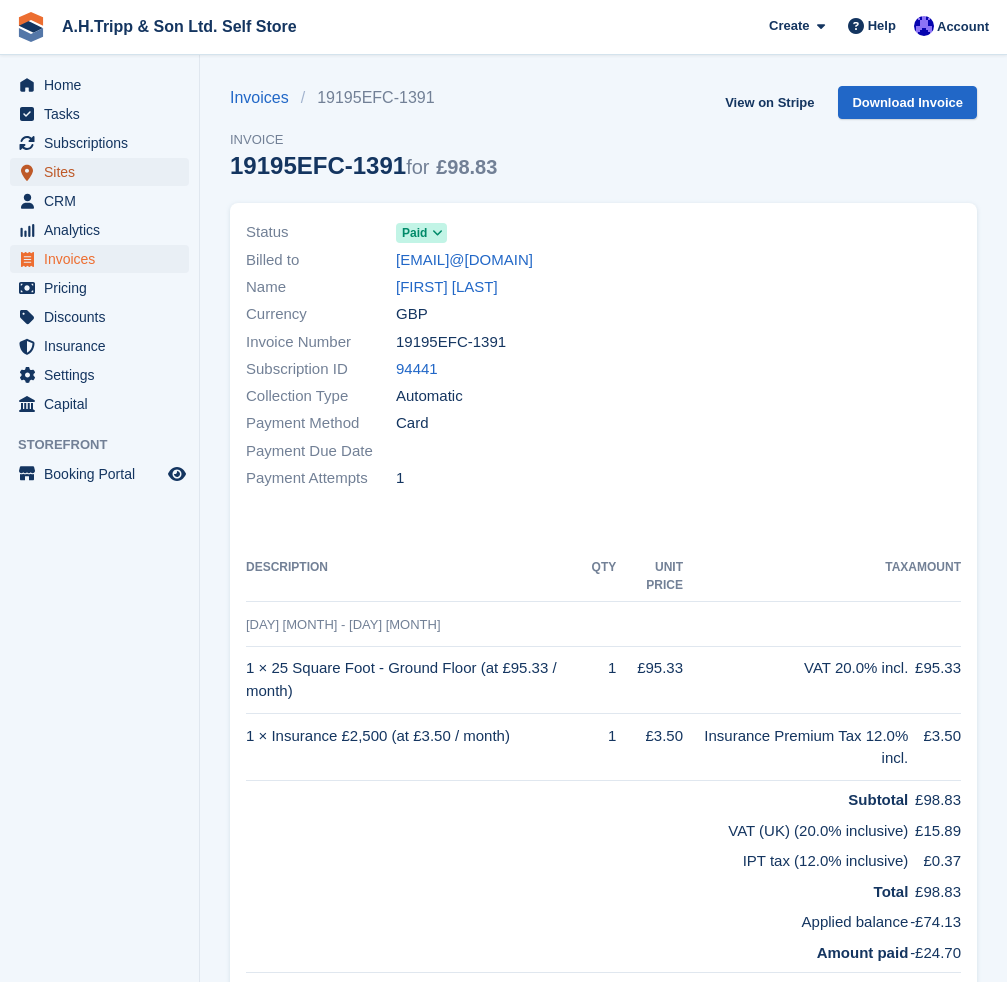 click on "Sites" at bounding box center [104, 172] 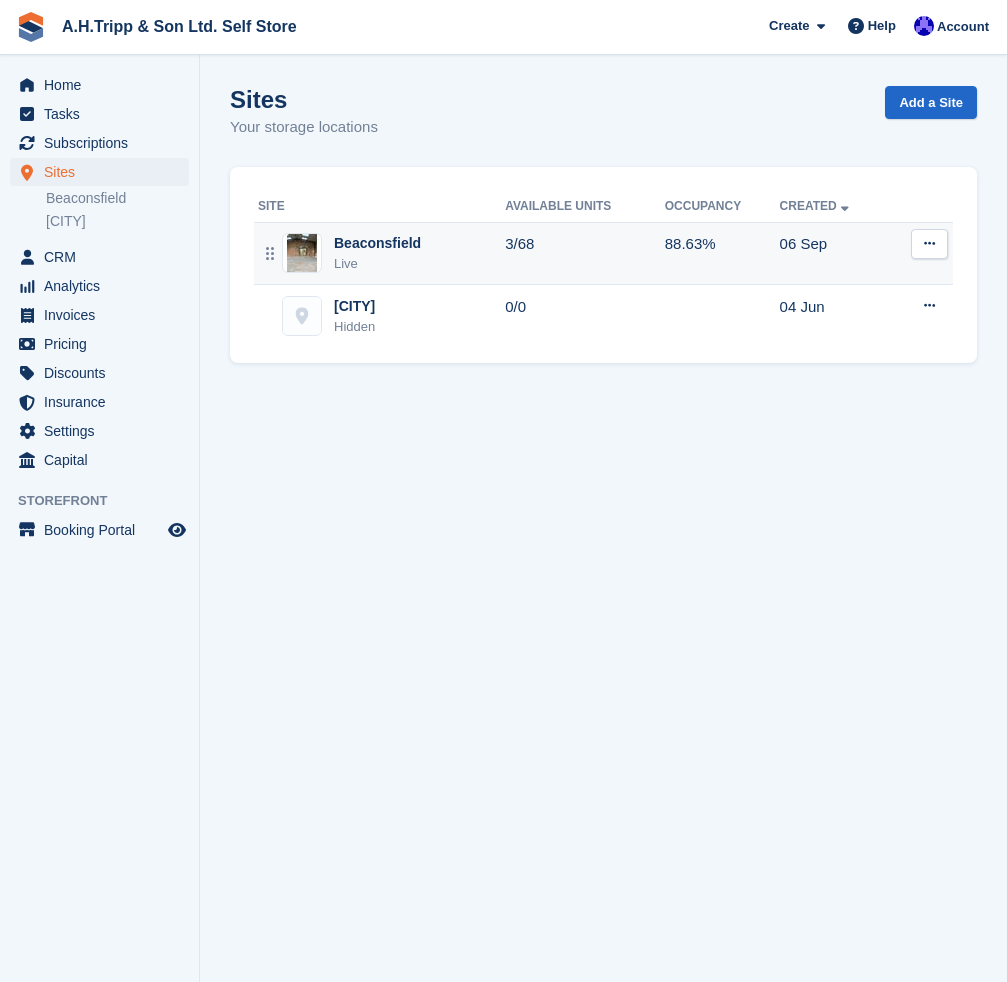 click on "Beaconsfield
Live" at bounding box center (381, 253) 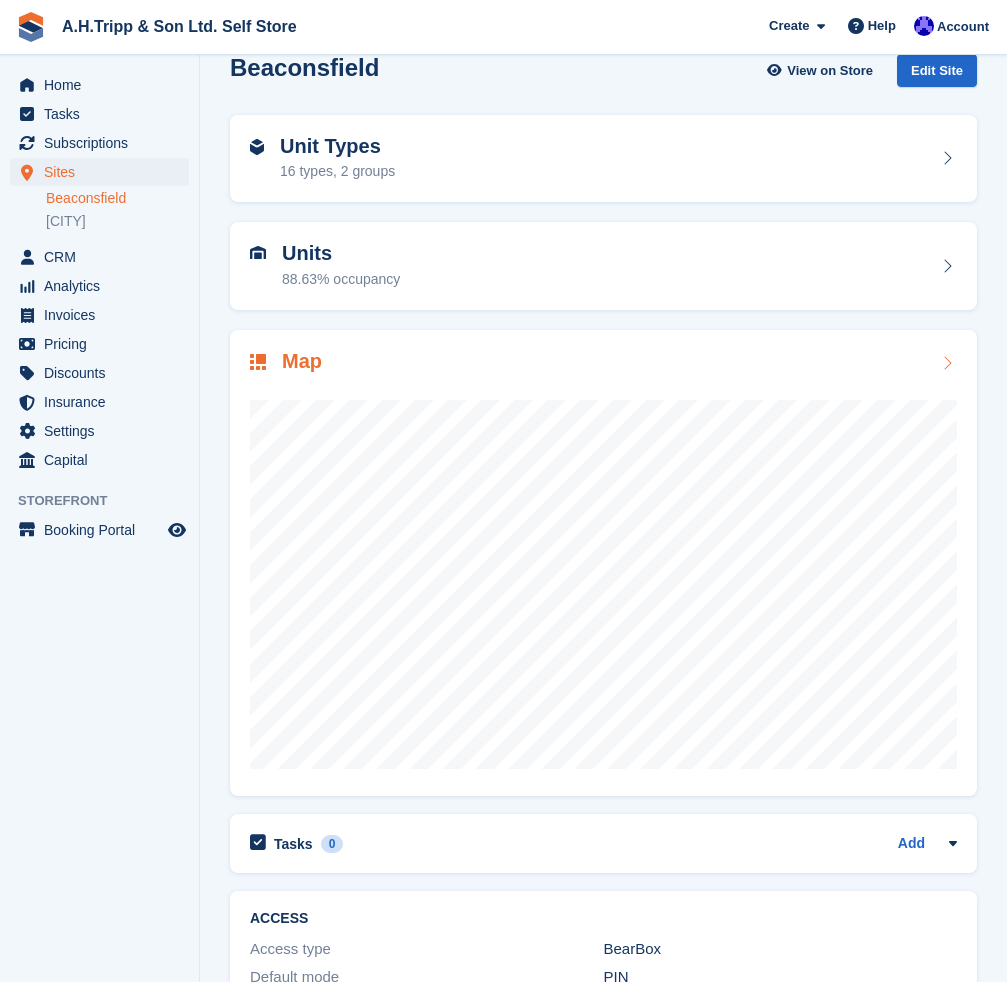 scroll, scrollTop: 0, scrollLeft: 0, axis: both 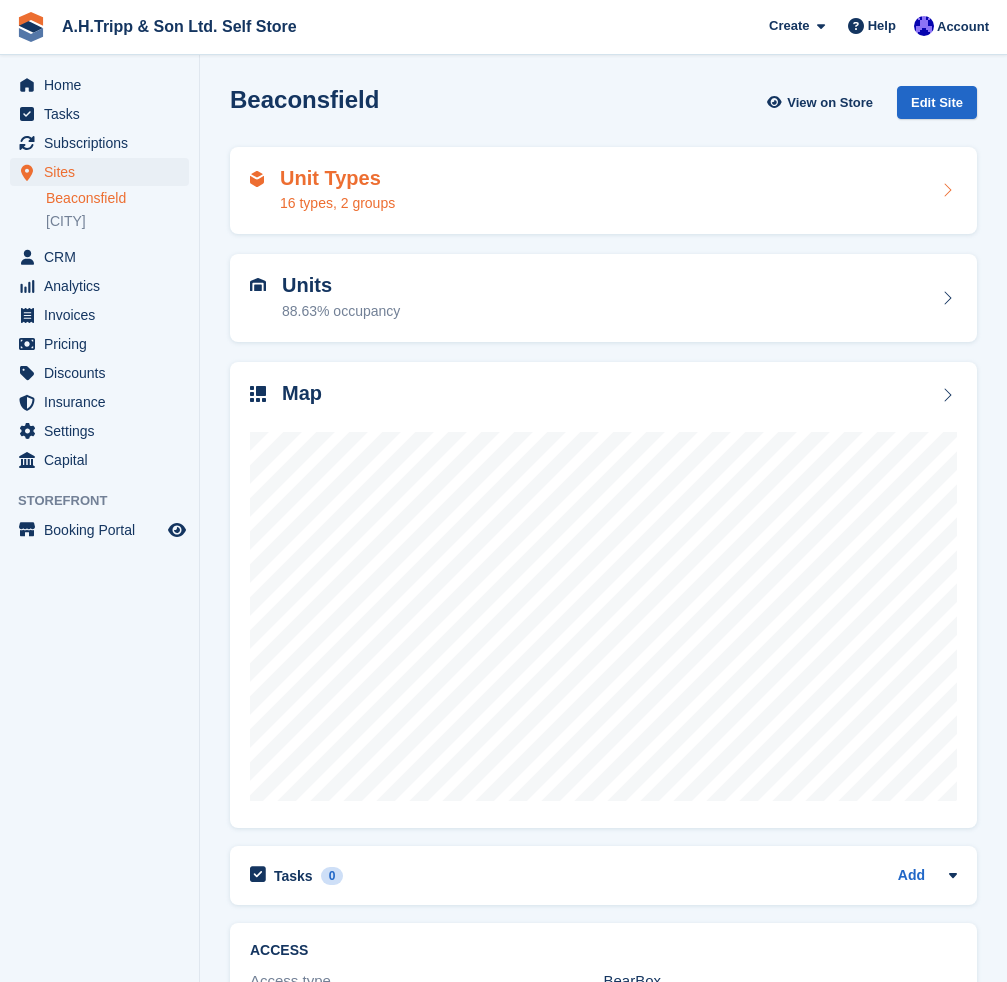 click on "Unit Types
16 types, 2 groups" at bounding box center [603, 191] 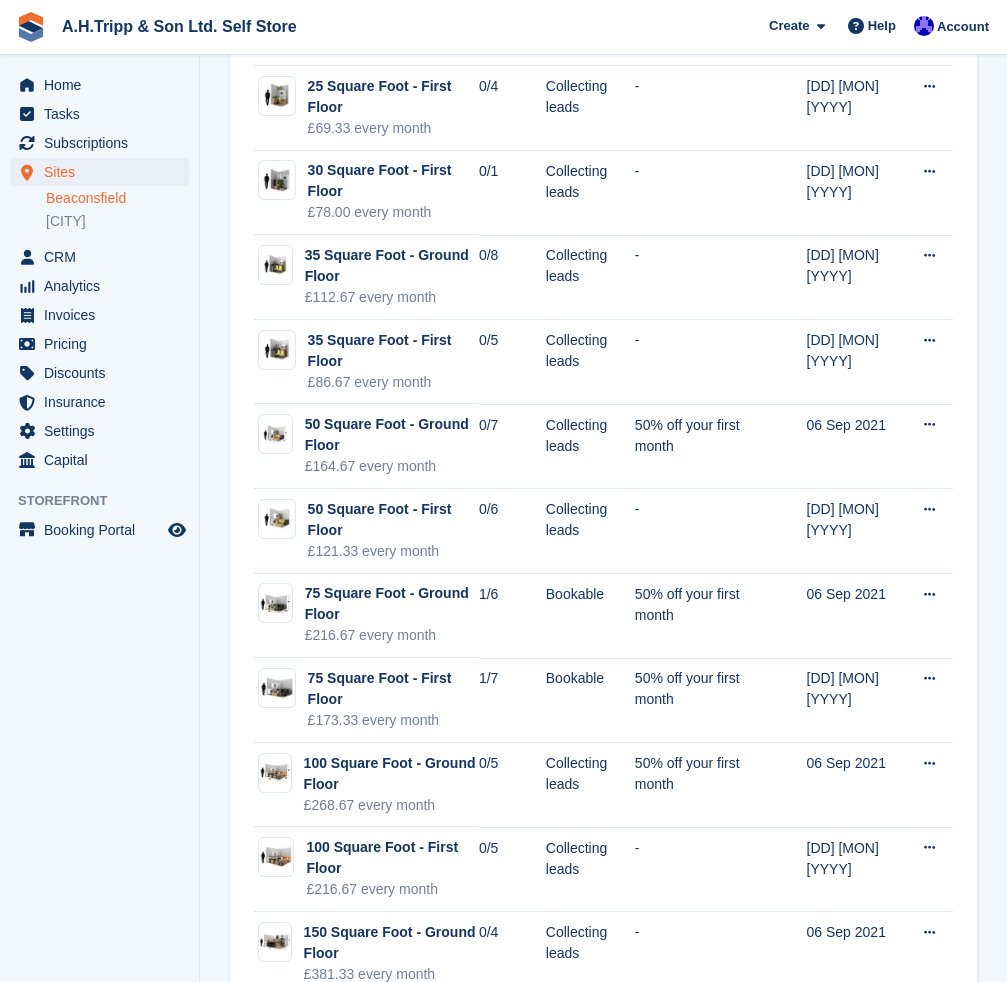 scroll, scrollTop: 400, scrollLeft: 0, axis: vertical 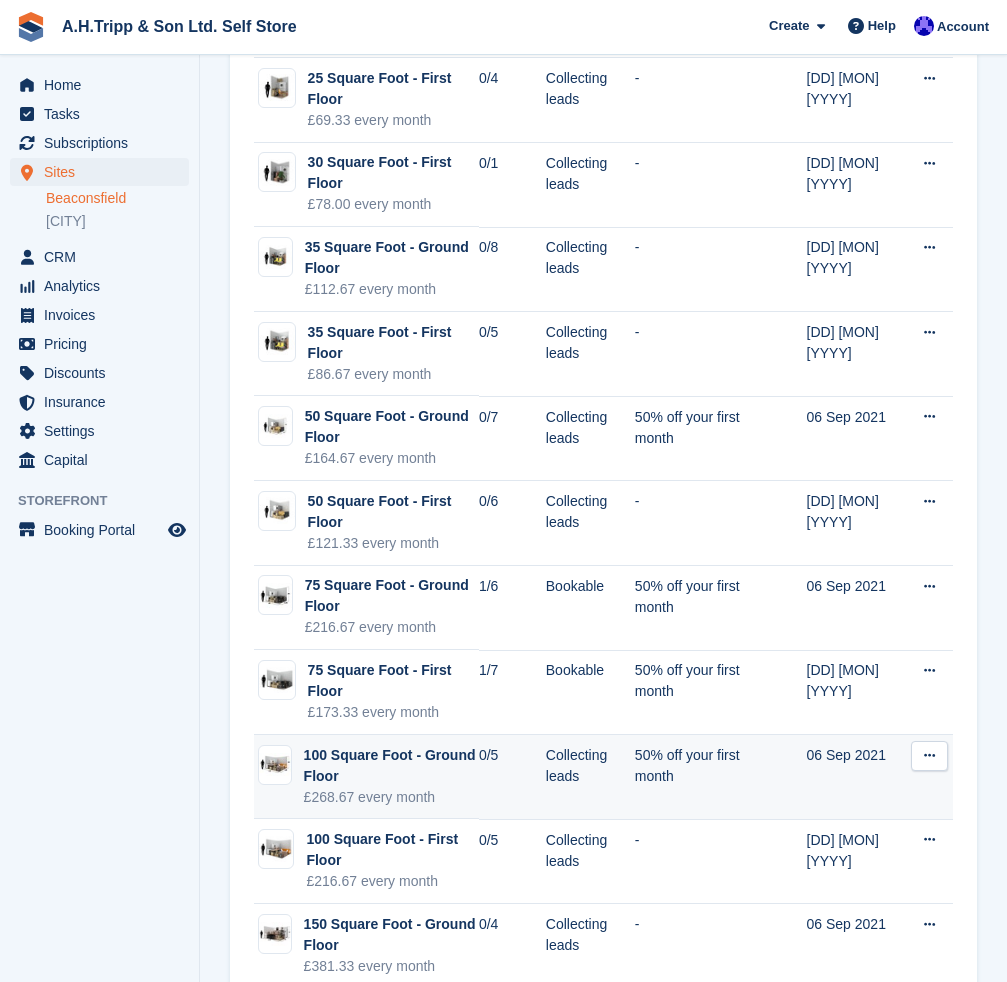 click at bounding box center (929, 755) 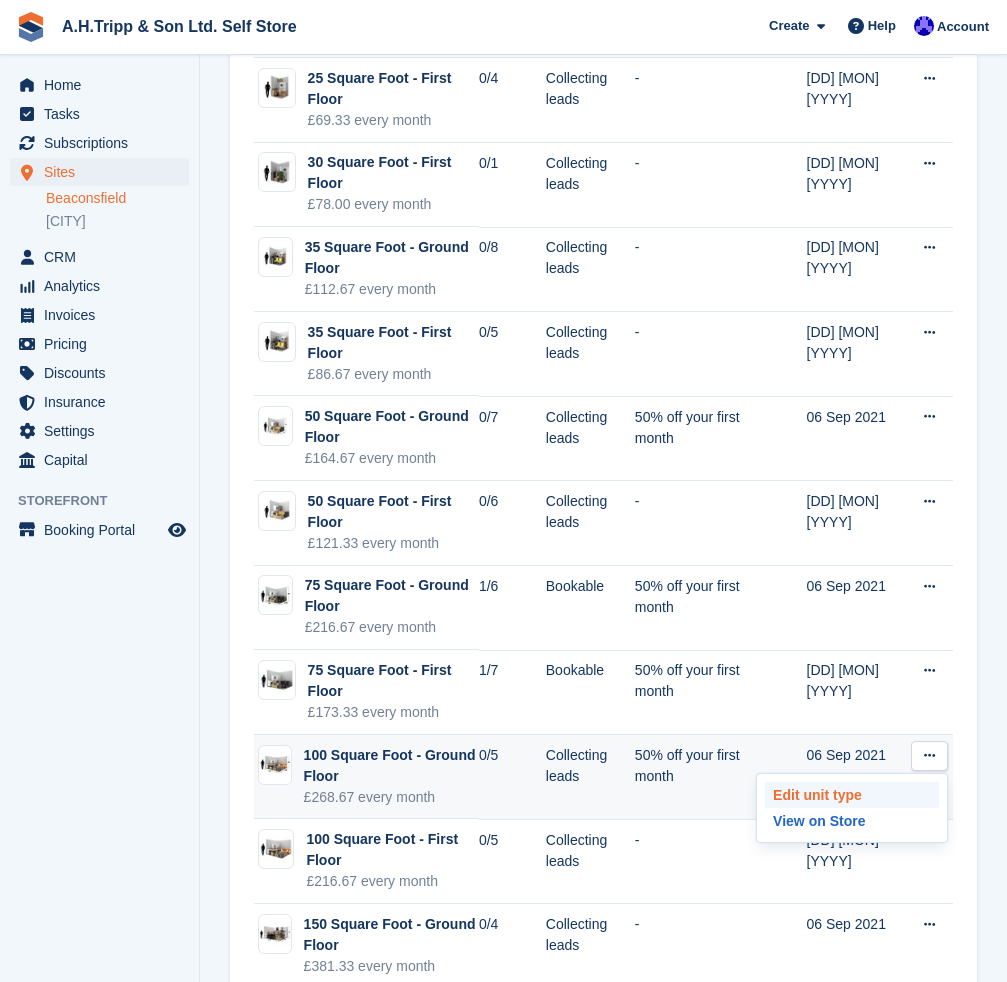 click on "Edit unit type" at bounding box center (852, 795) 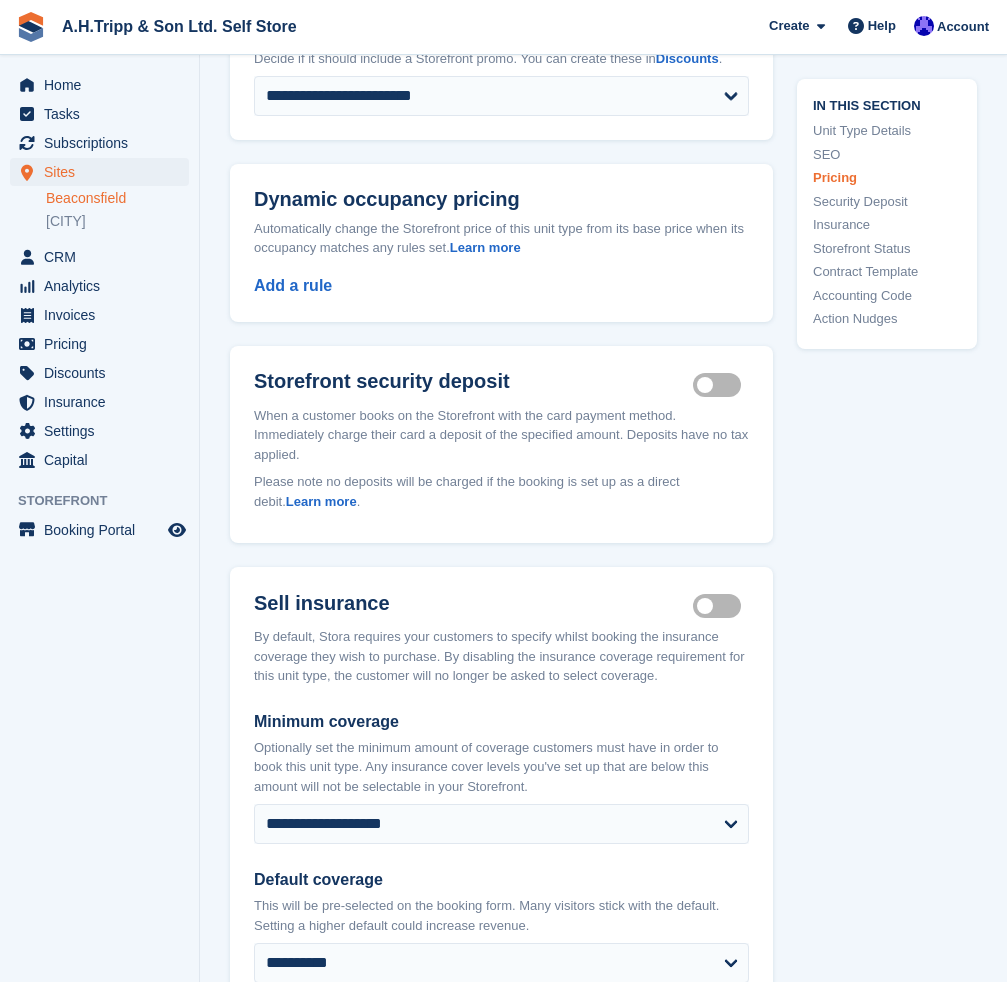 scroll, scrollTop: 1800, scrollLeft: 0, axis: vertical 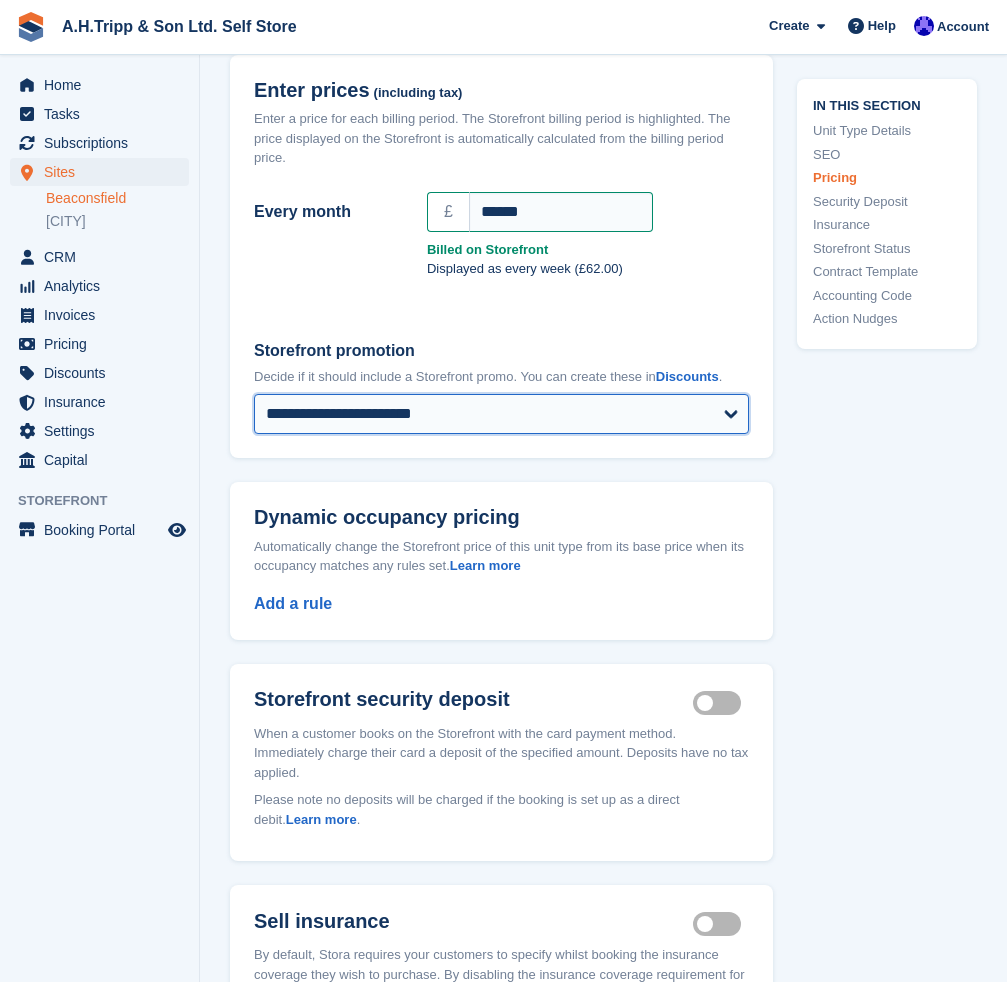 click on "**********" at bounding box center (501, 414) 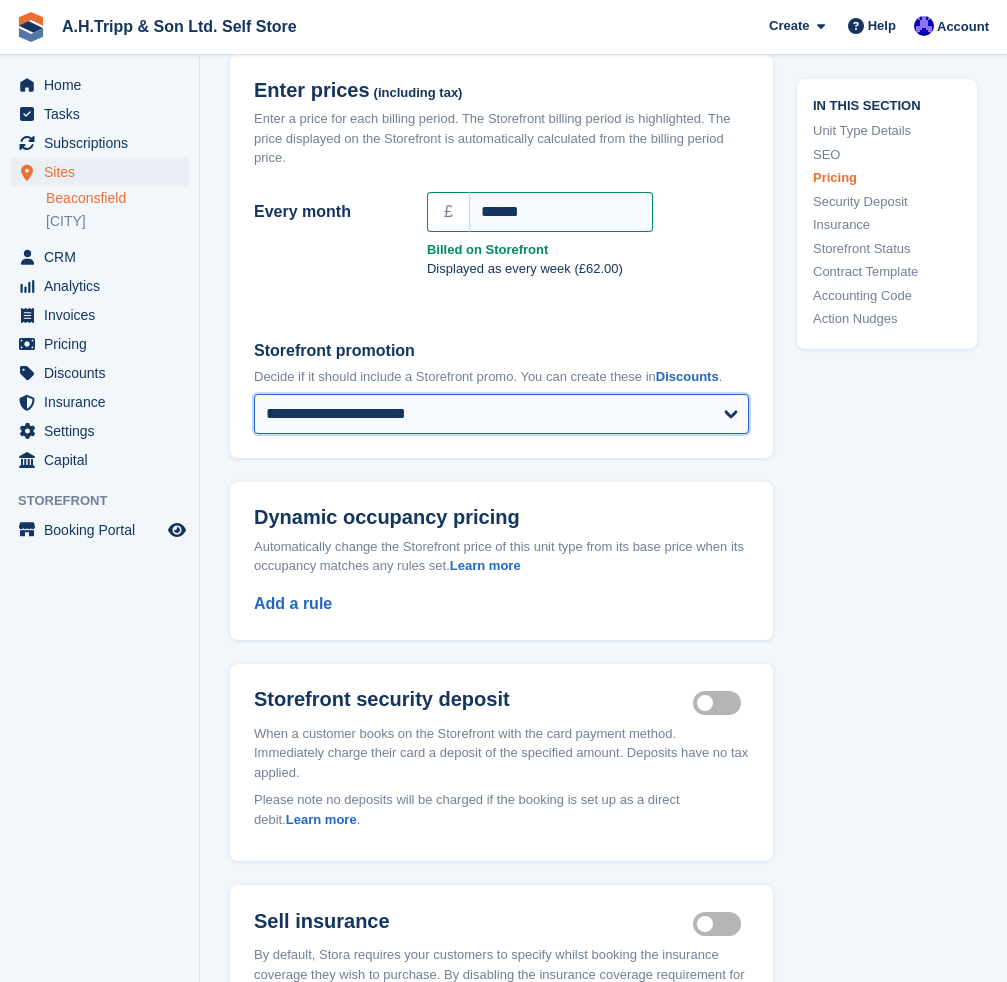 click on "**********" at bounding box center [501, 414] 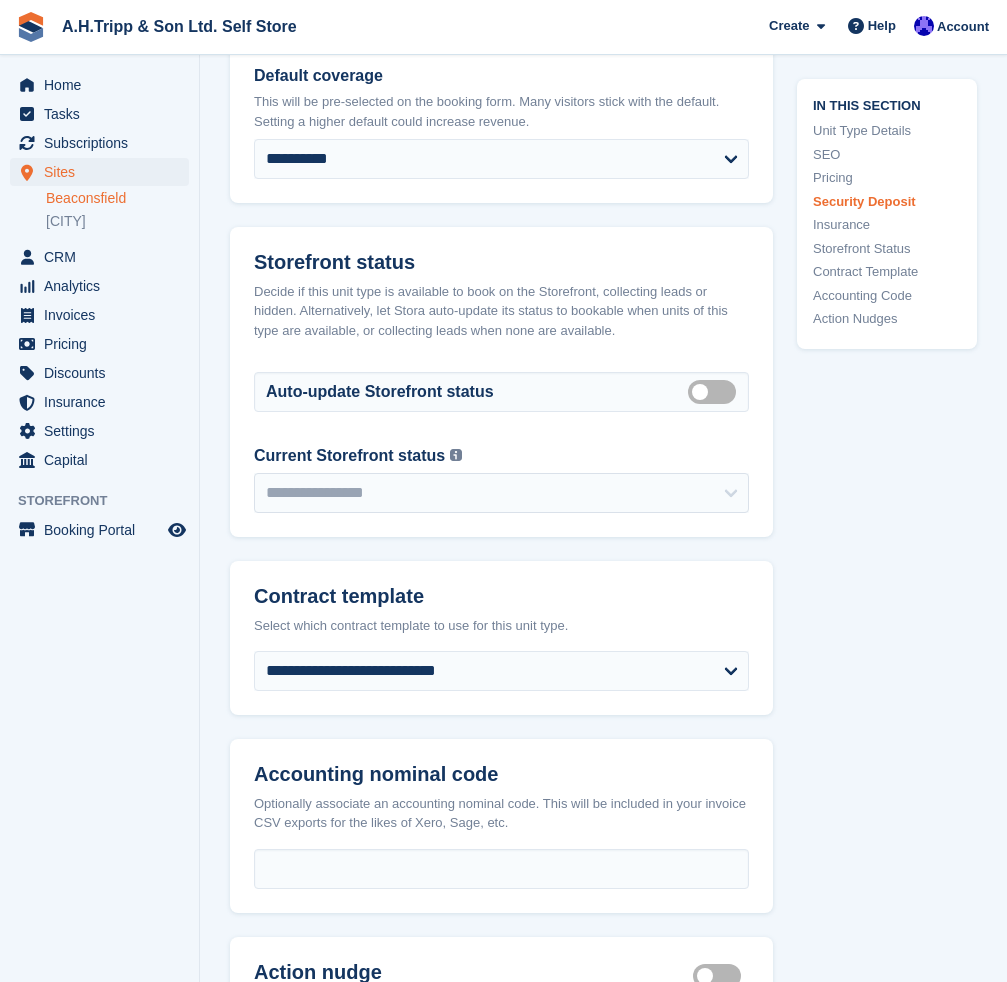 scroll, scrollTop: 3200, scrollLeft: 0, axis: vertical 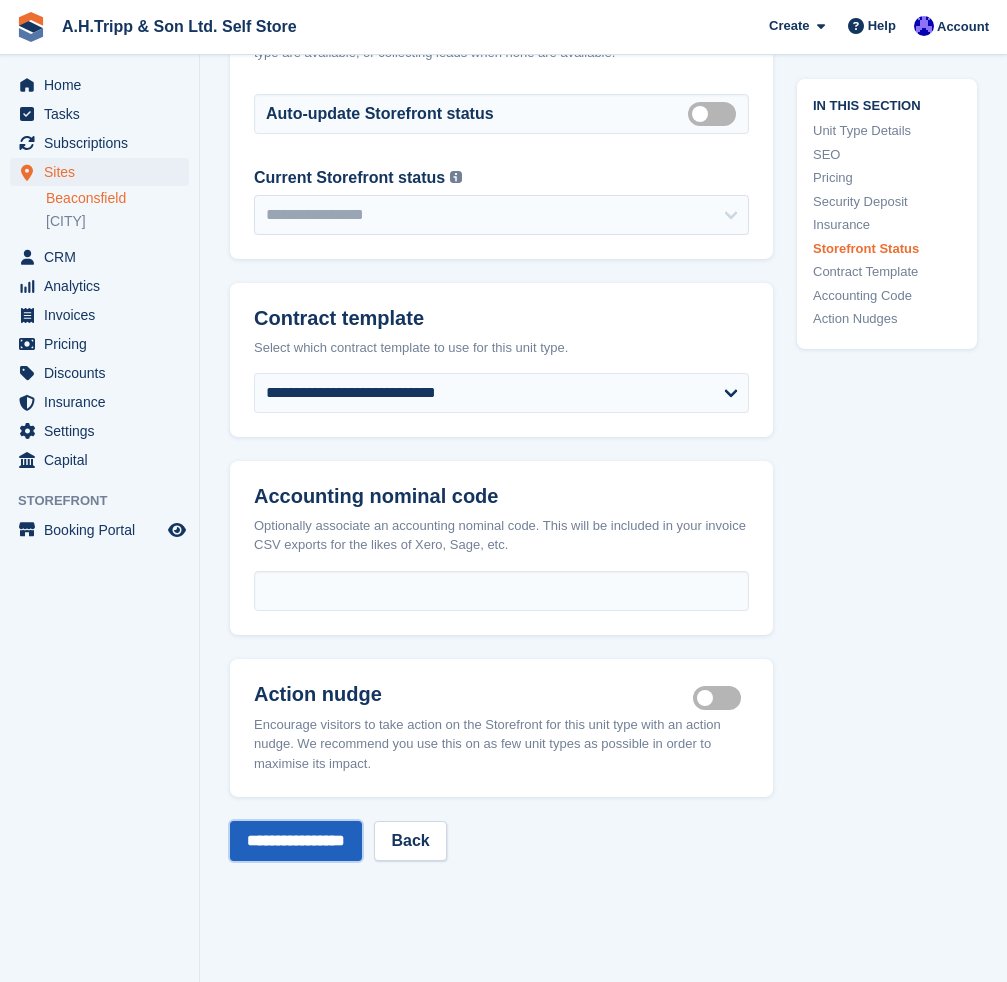 click on "**********" at bounding box center (296, 841) 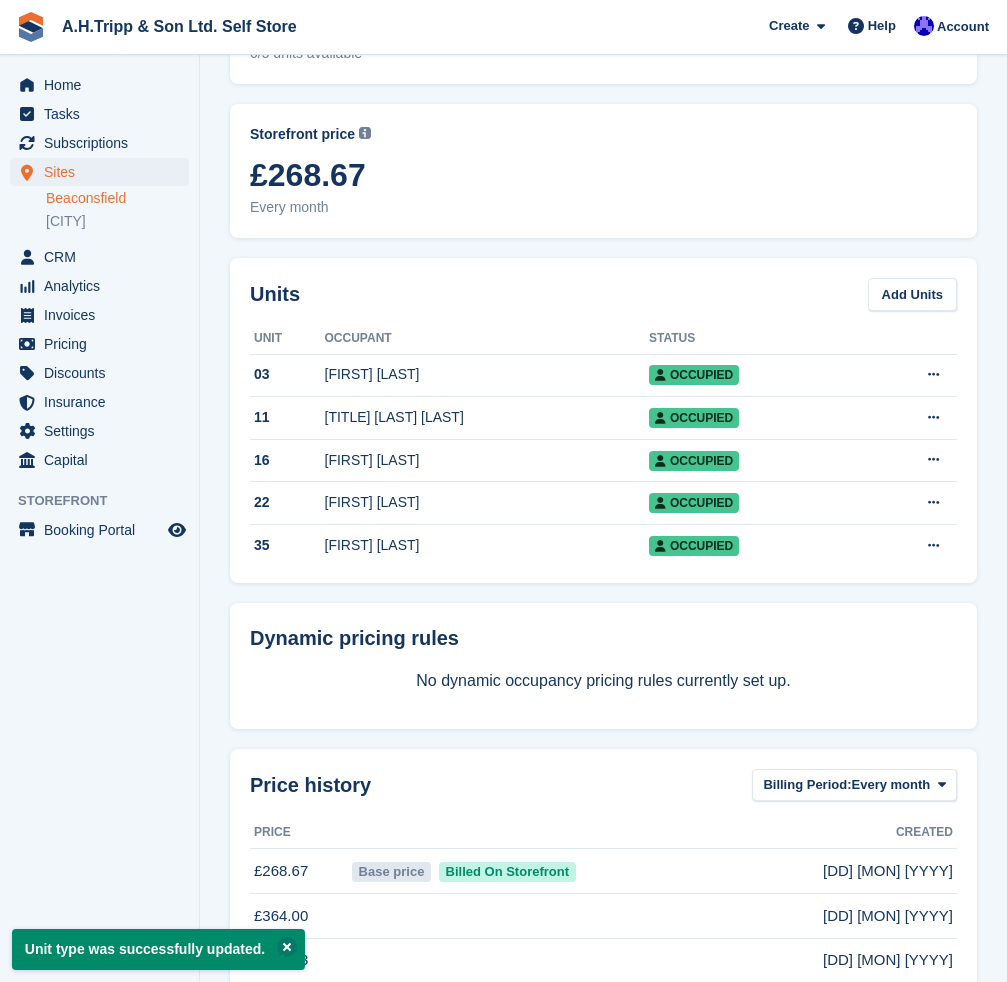 scroll, scrollTop: 0, scrollLeft: 0, axis: both 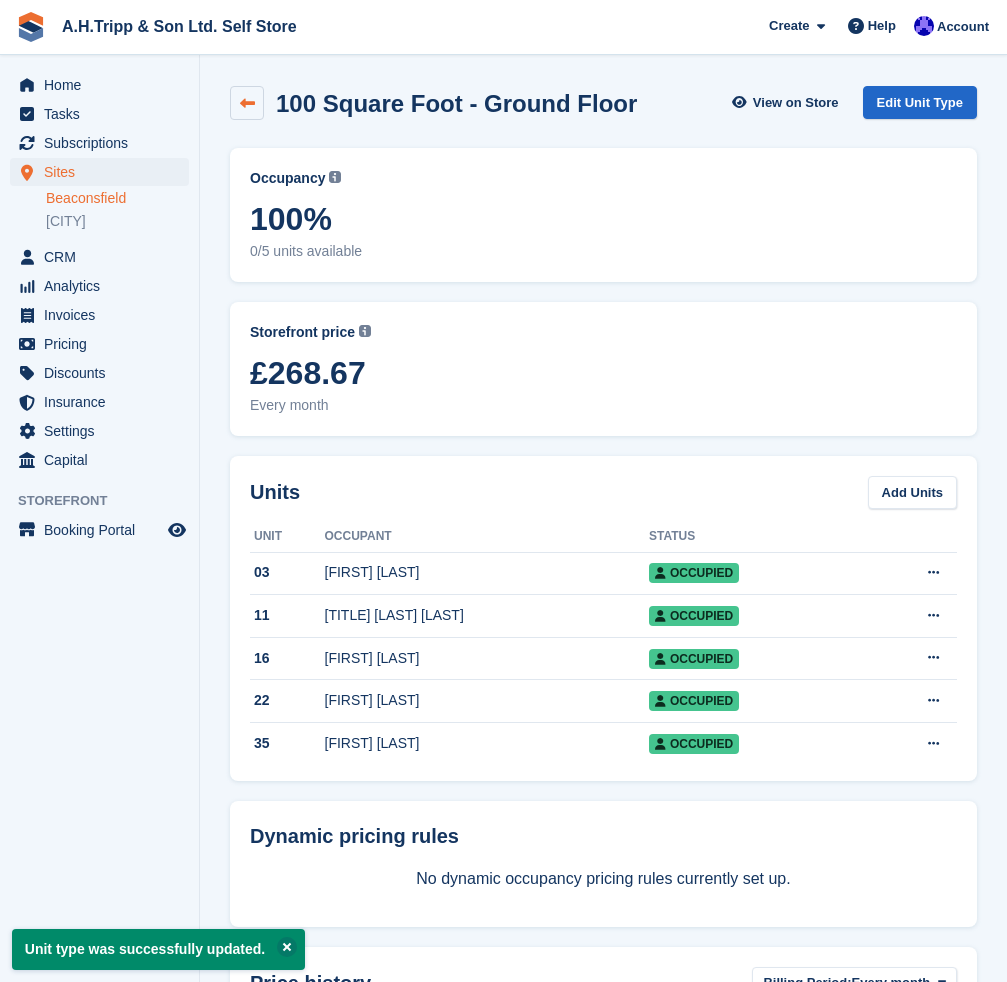 click at bounding box center (247, 103) 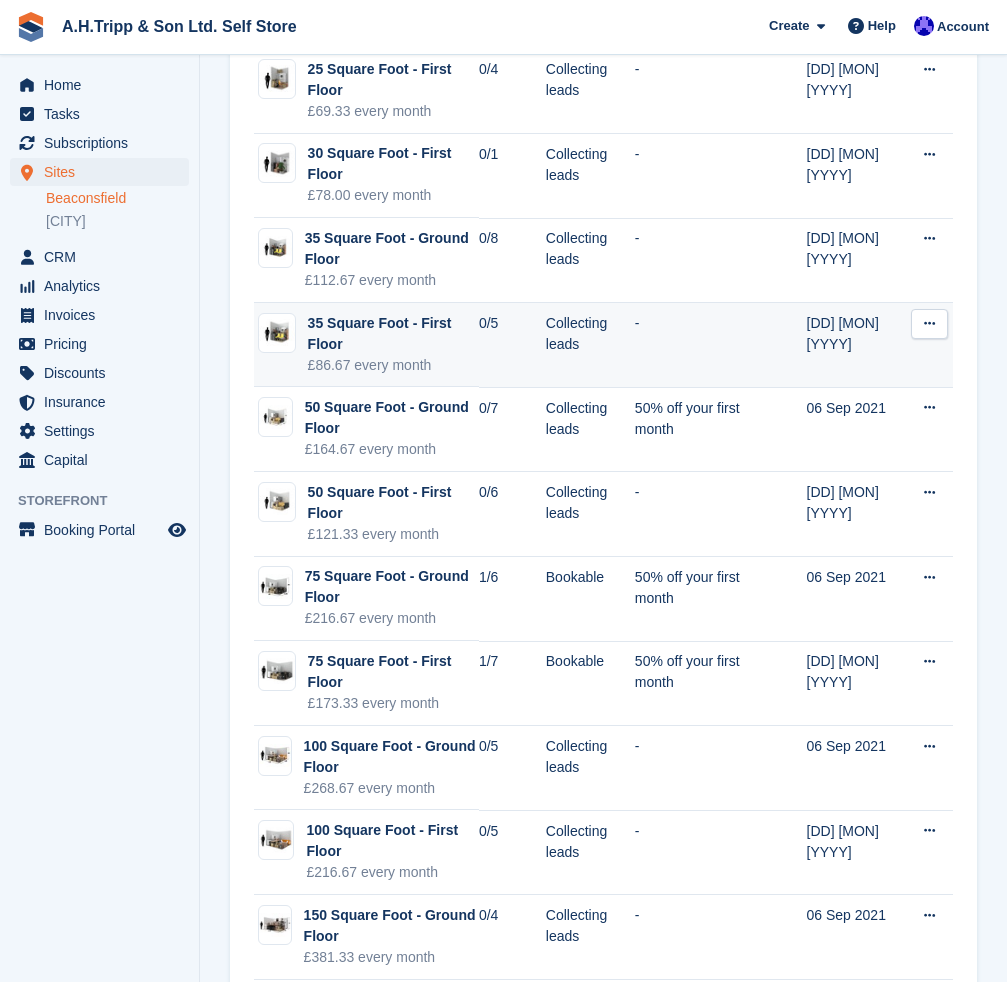 scroll, scrollTop: 474, scrollLeft: 0, axis: vertical 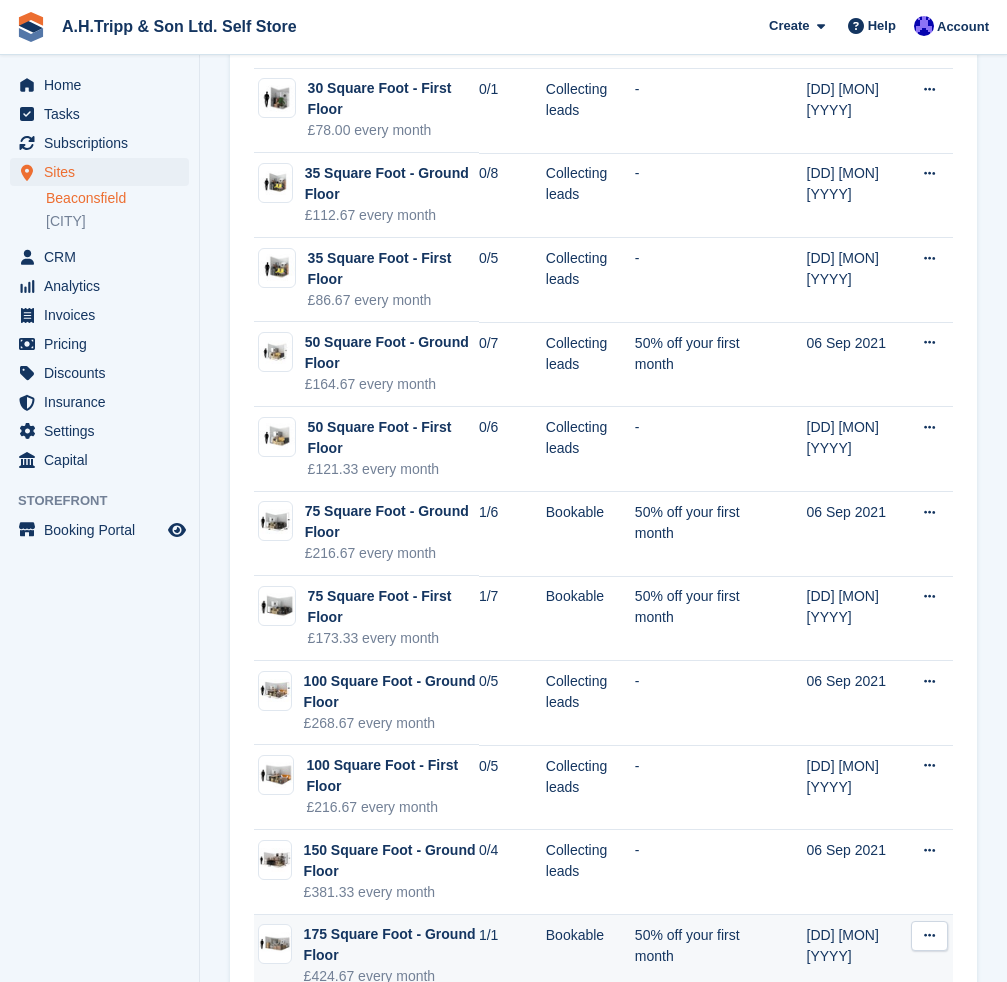 click at bounding box center (929, 935) 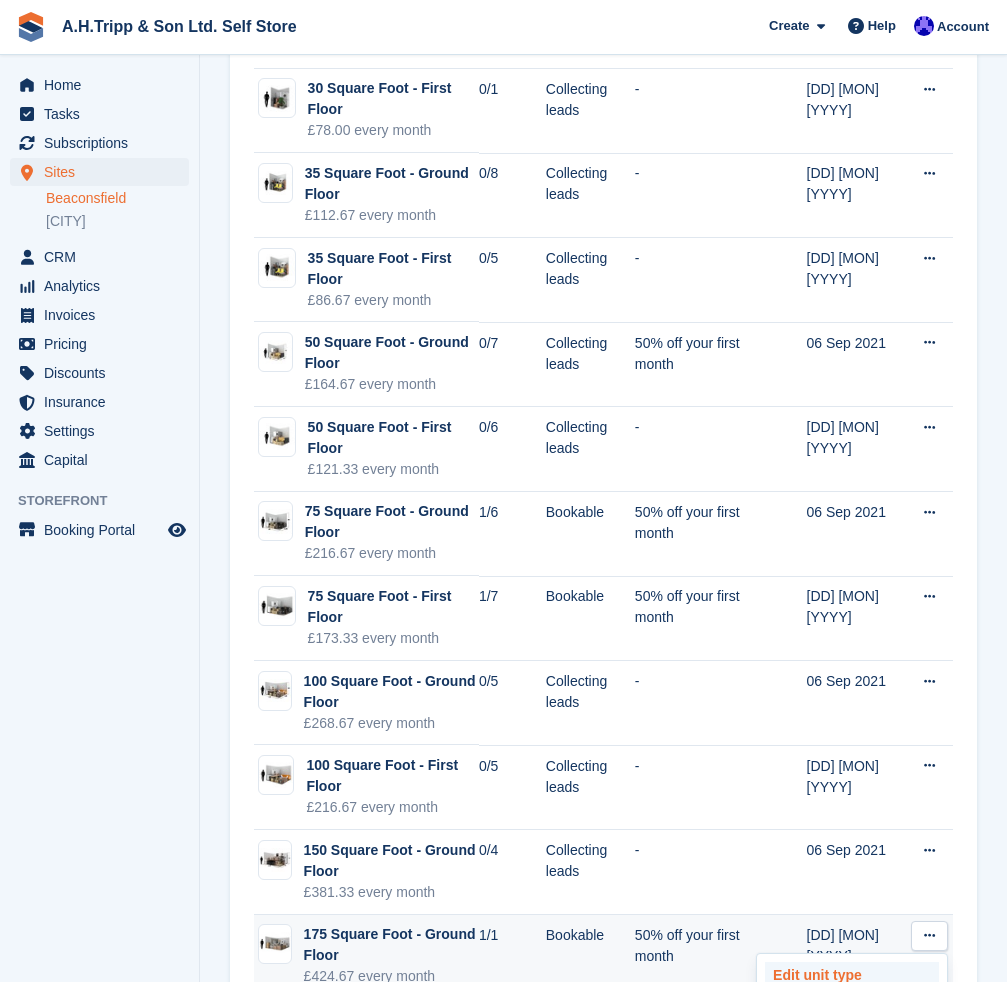 click on "Edit unit type" at bounding box center [852, 975] 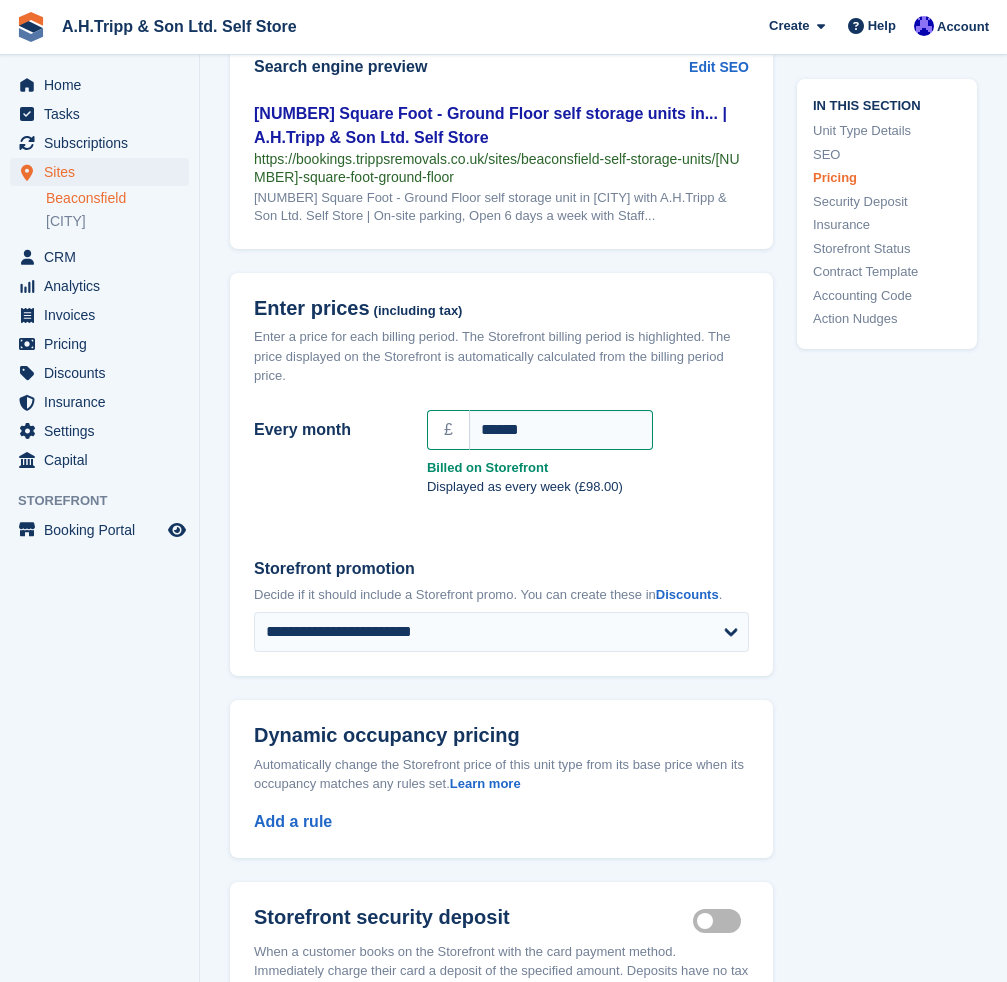 scroll, scrollTop: 1800, scrollLeft: 0, axis: vertical 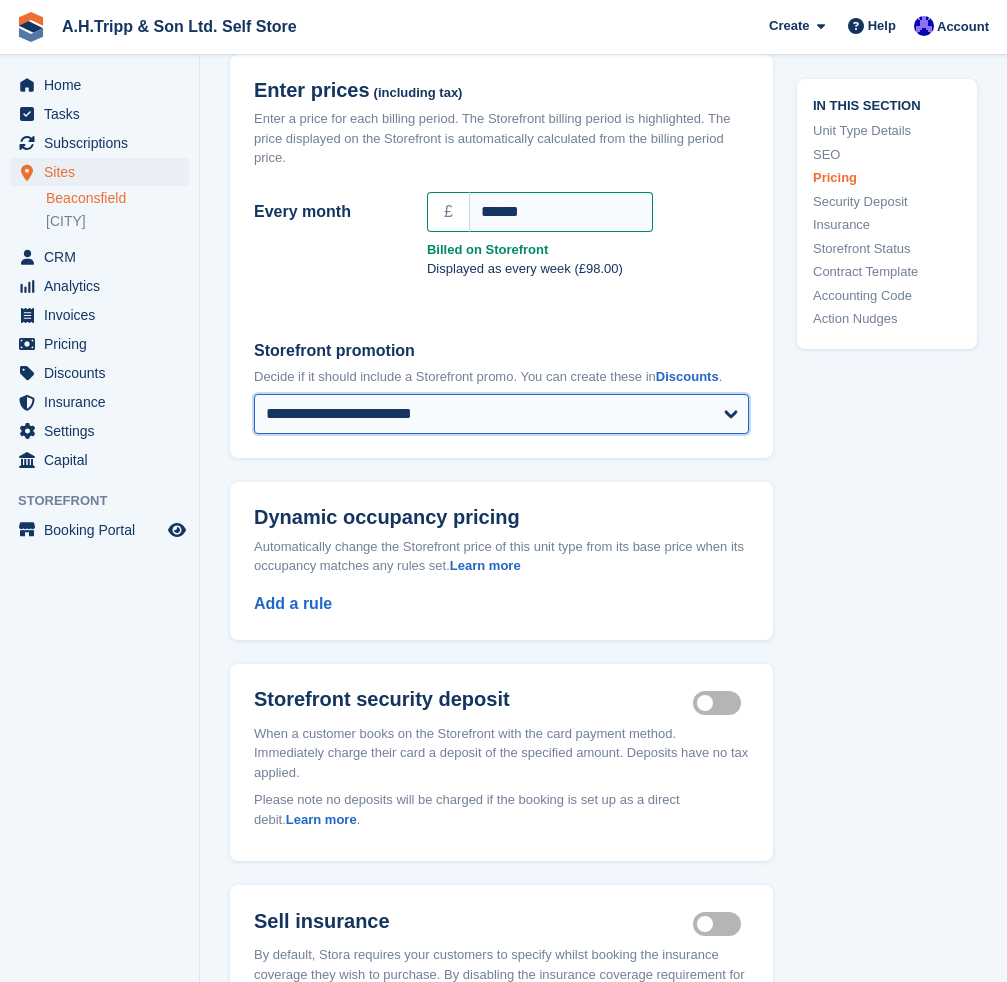 click on "**********" at bounding box center (501, 414) 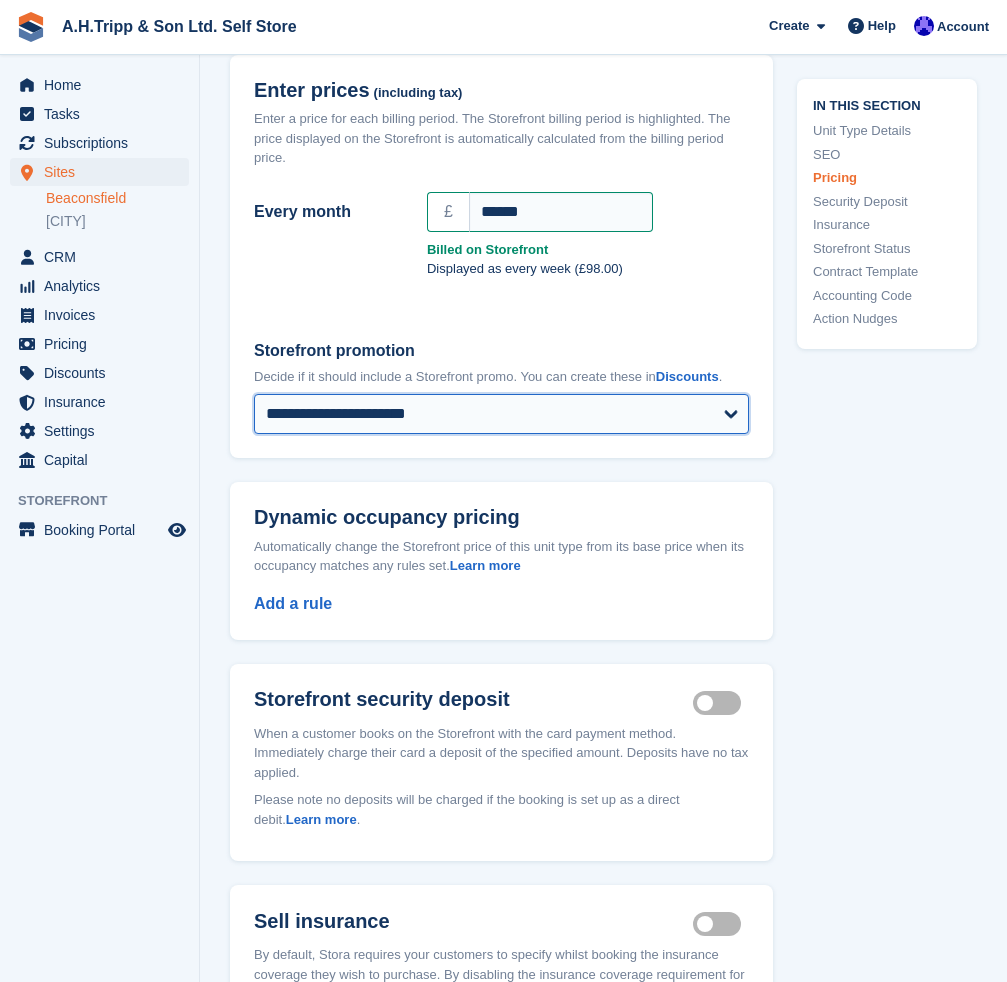 click on "**********" at bounding box center [501, 414] 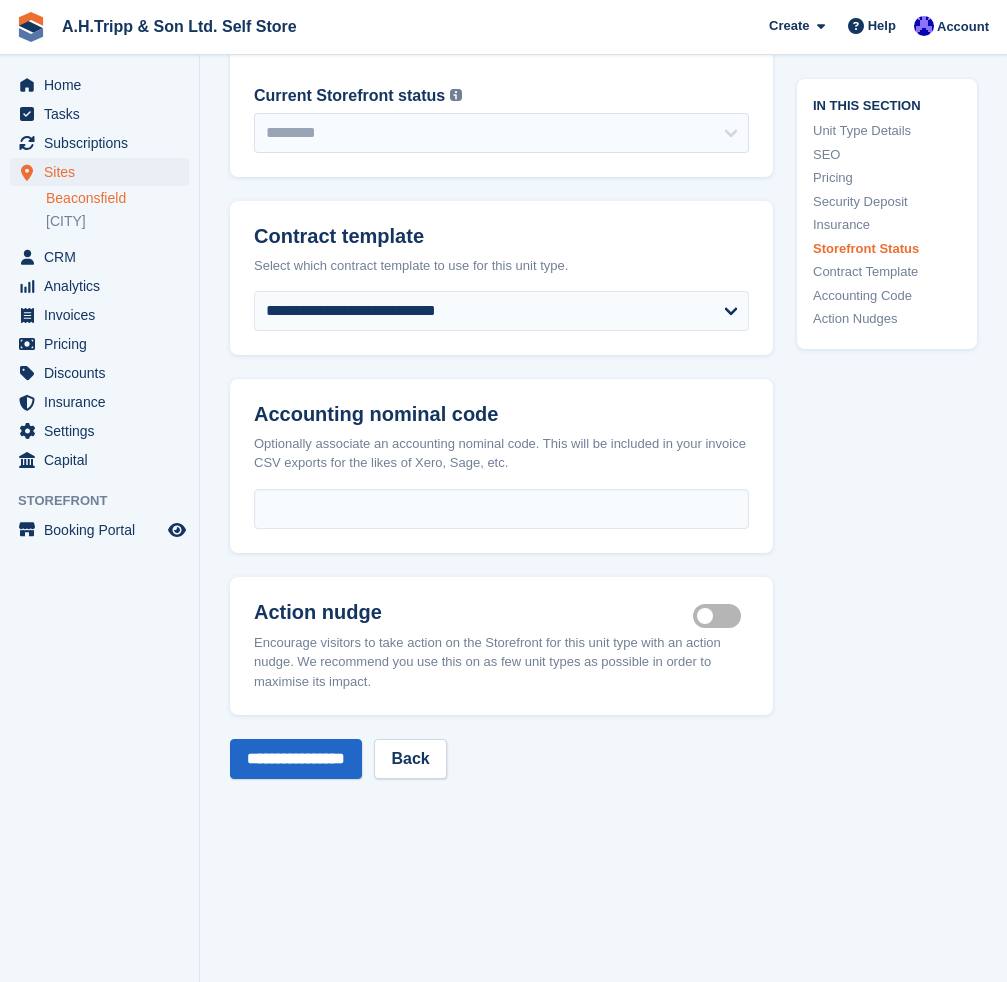 scroll, scrollTop: 3300, scrollLeft: 0, axis: vertical 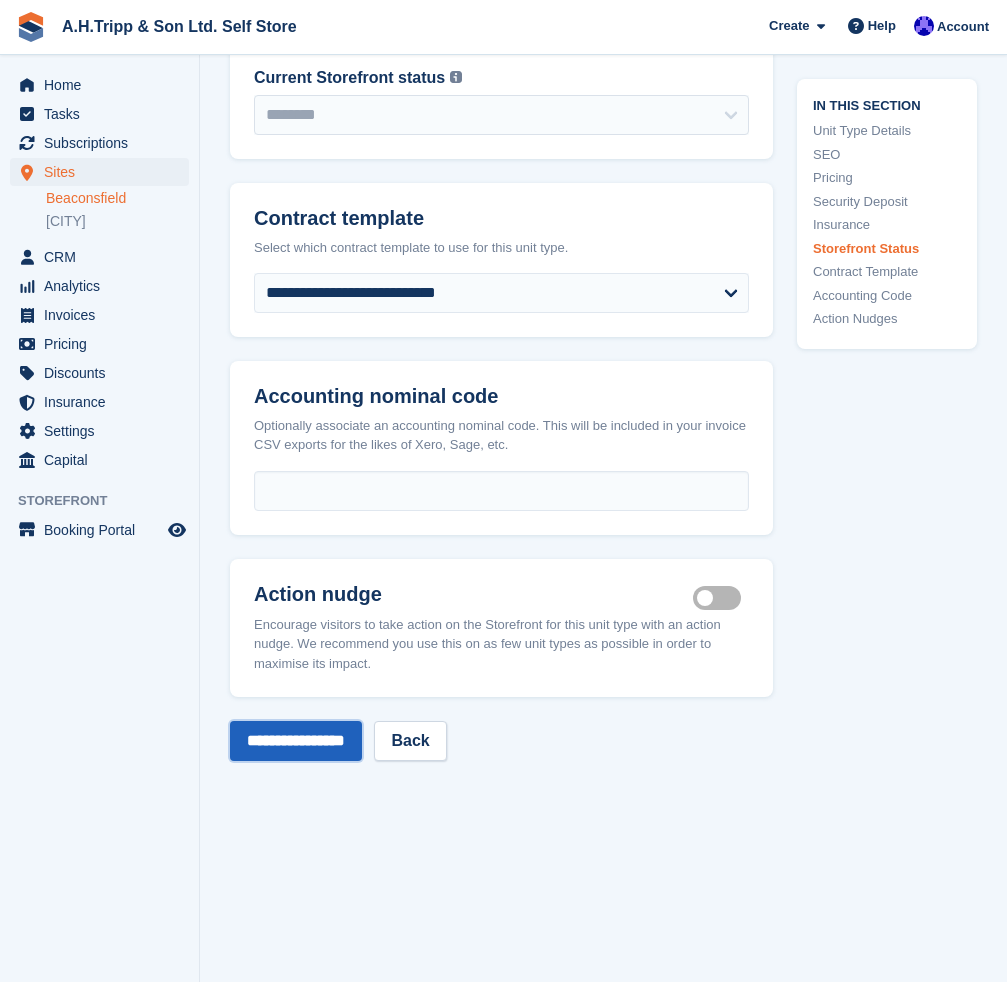 click on "**********" at bounding box center [296, 741] 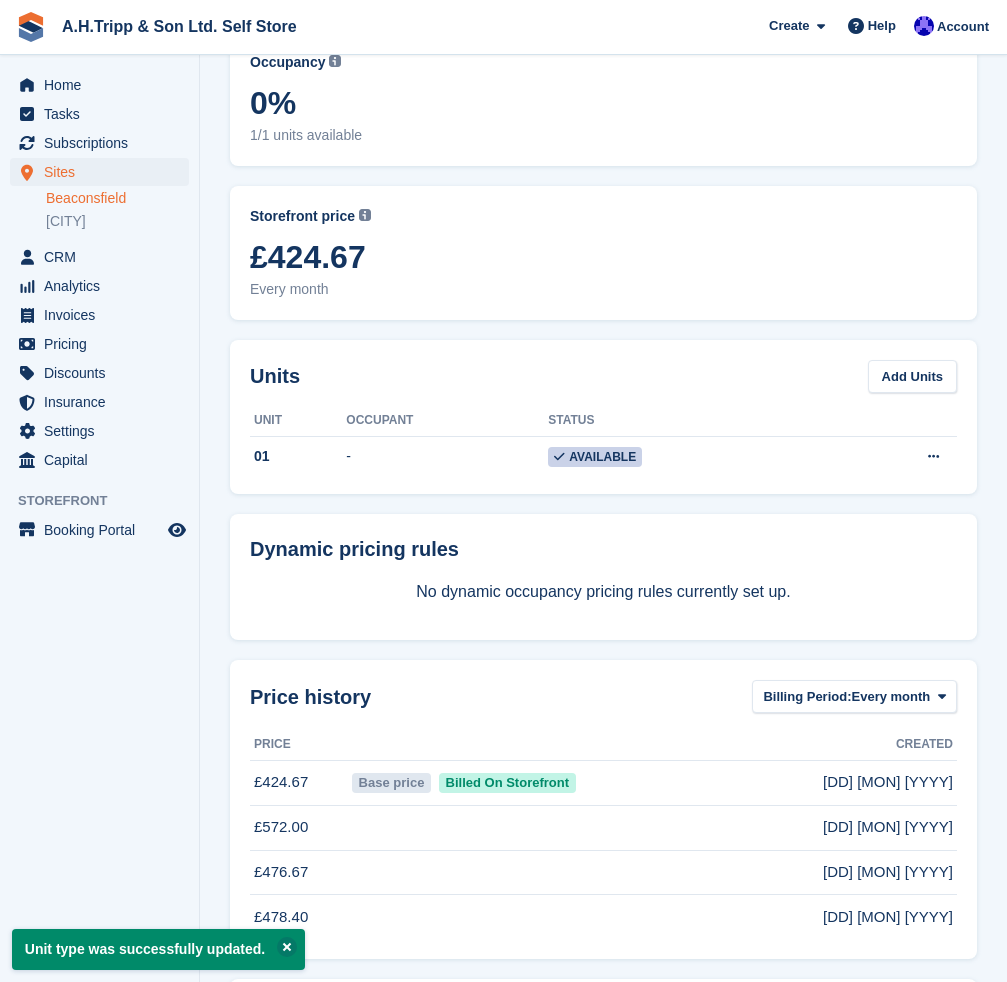 scroll, scrollTop: 0, scrollLeft: 0, axis: both 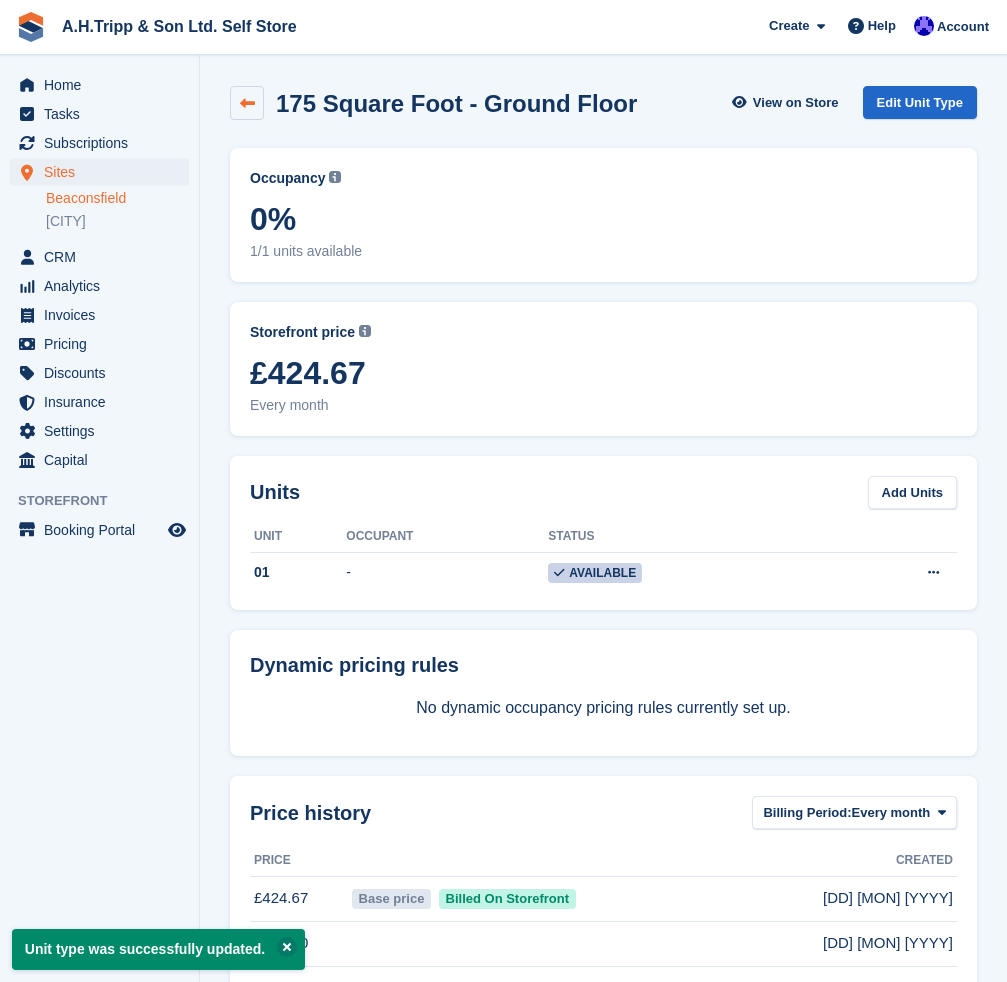 click at bounding box center (247, 103) 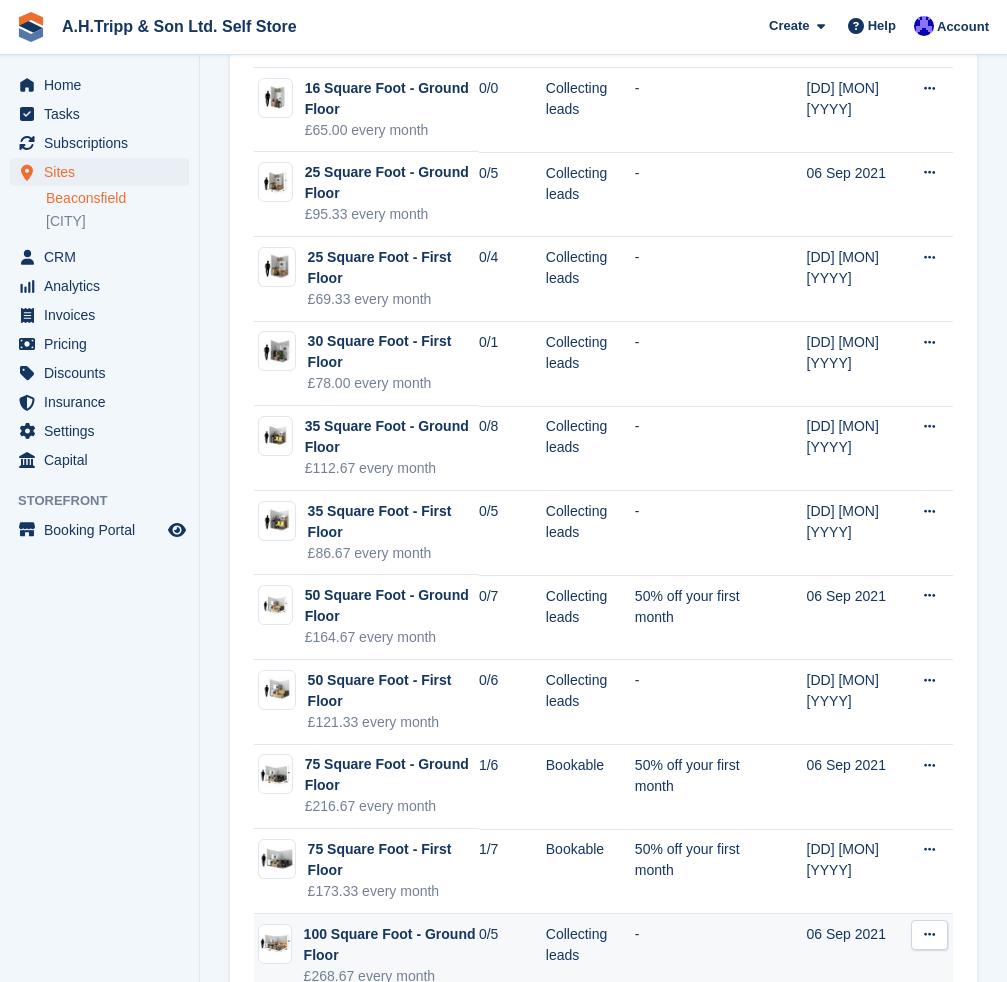scroll, scrollTop: 300, scrollLeft: 0, axis: vertical 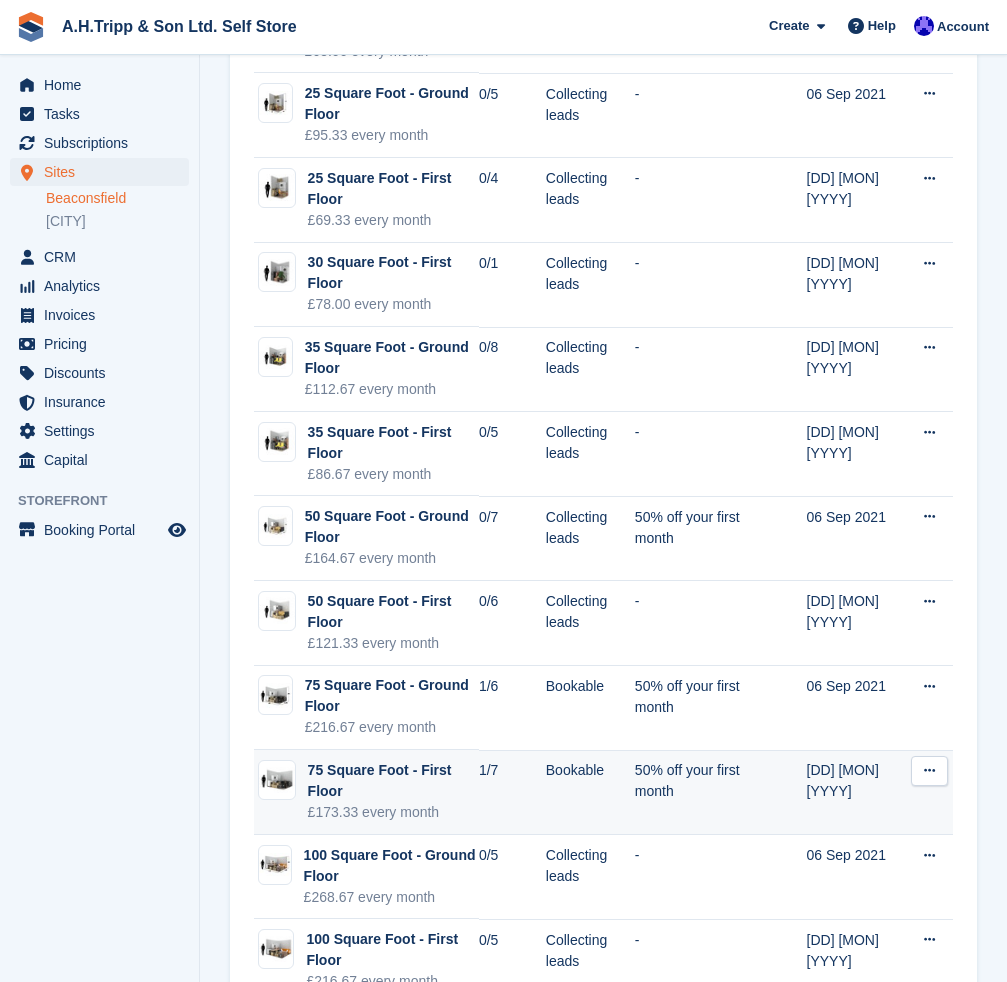 click at bounding box center (929, 770) 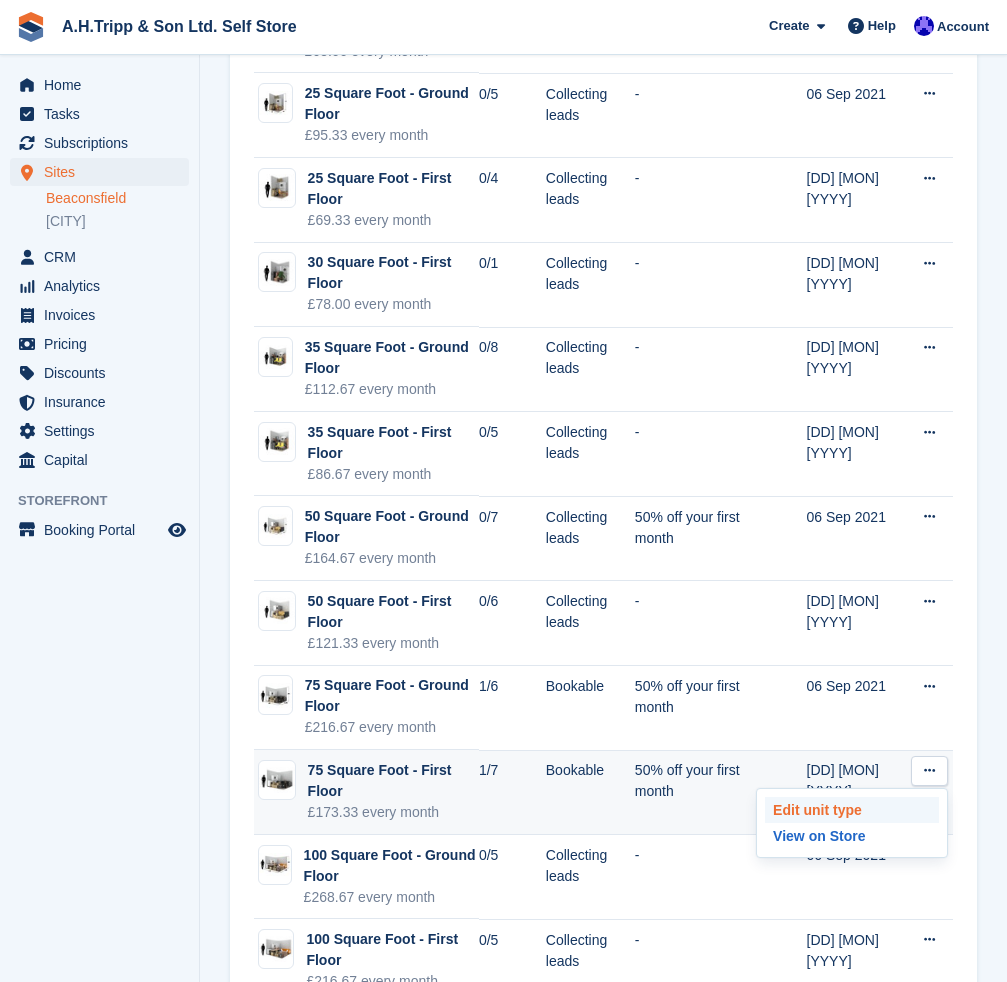 click on "Edit unit type" at bounding box center (852, 810) 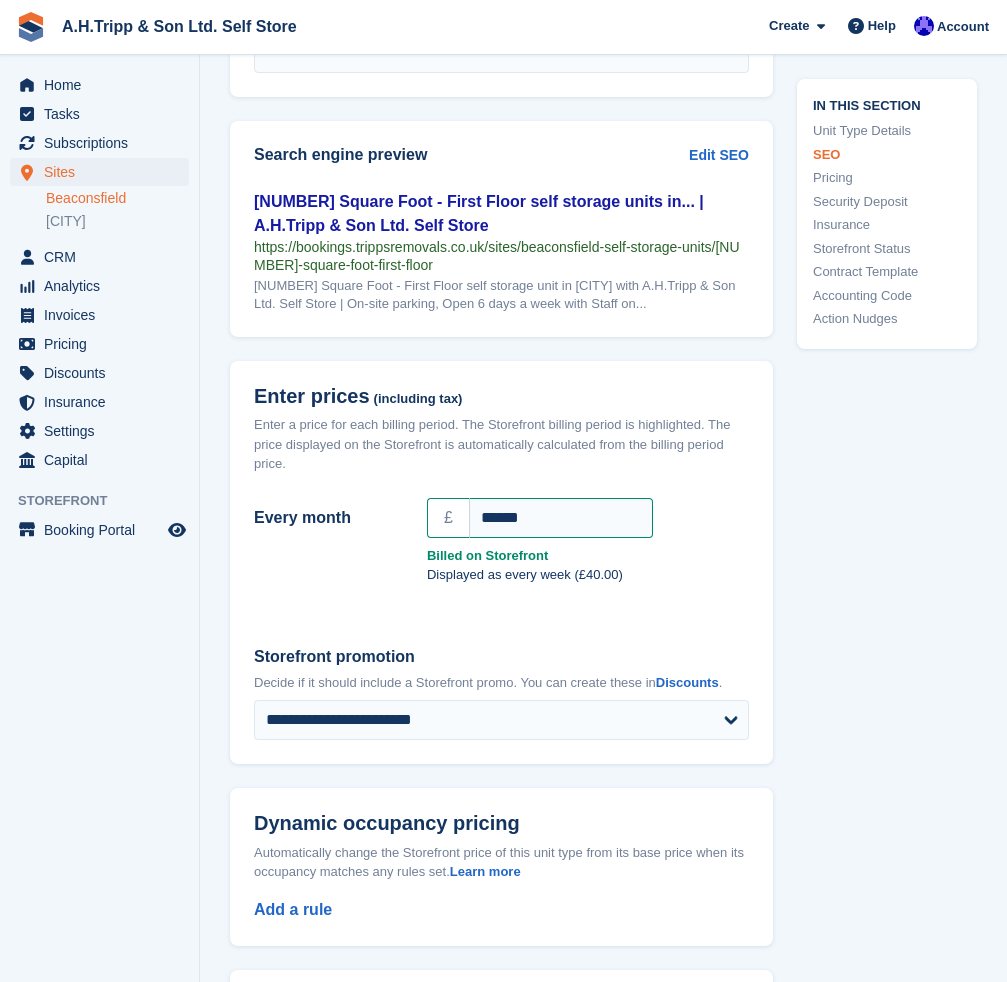 scroll, scrollTop: 1500, scrollLeft: 0, axis: vertical 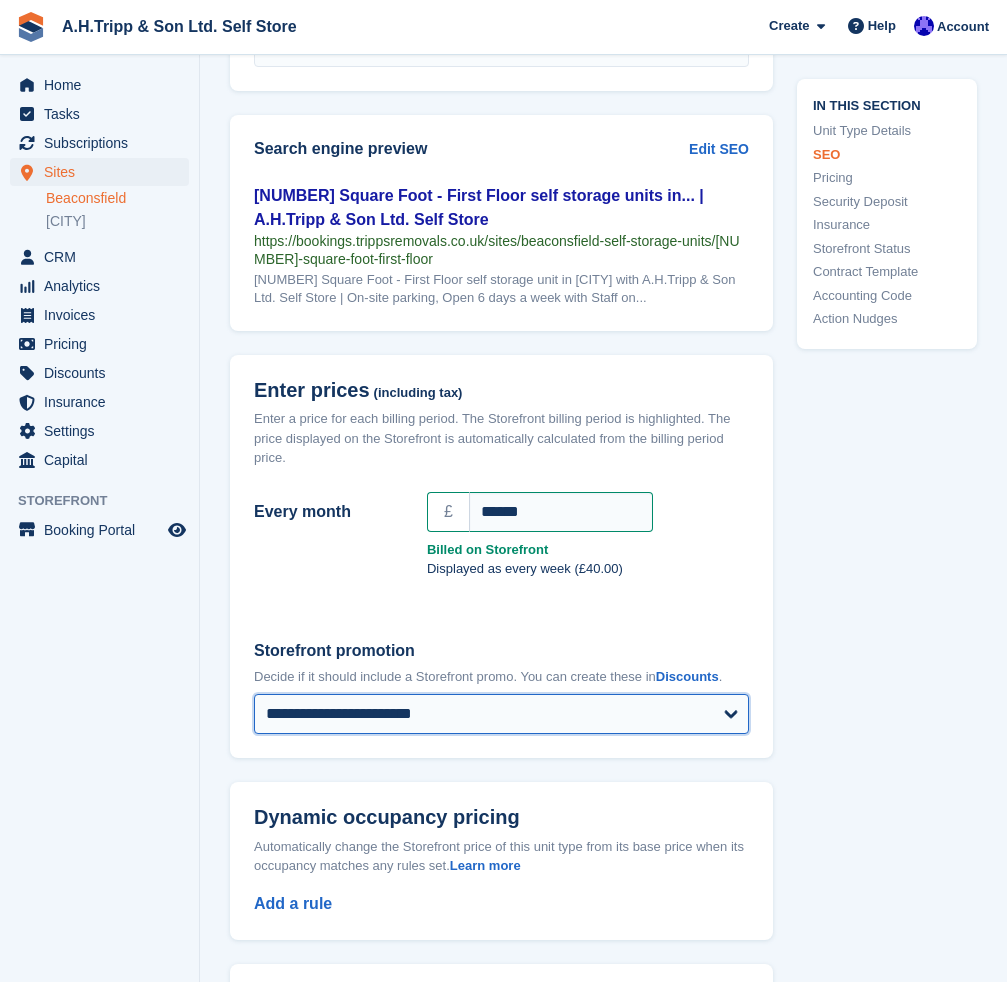 click on "**********" at bounding box center (501, 714) 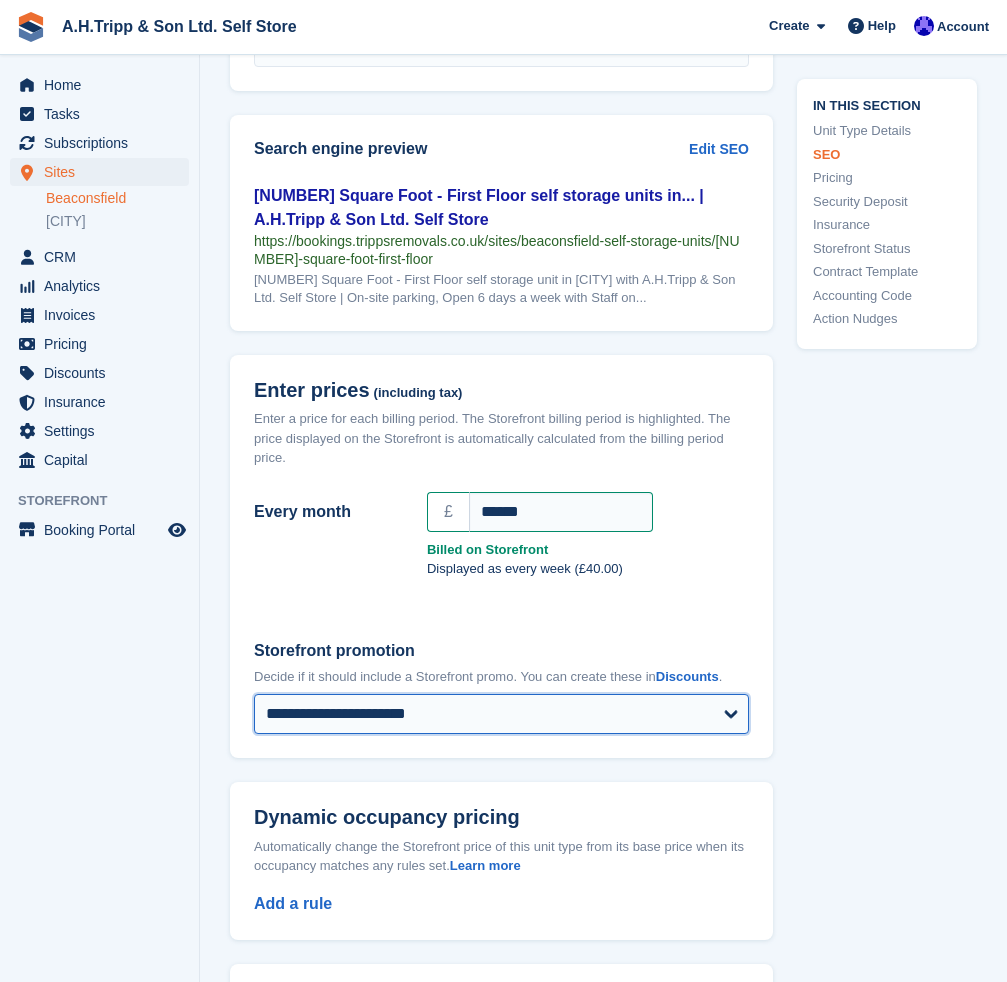 click on "**********" at bounding box center (501, 714) 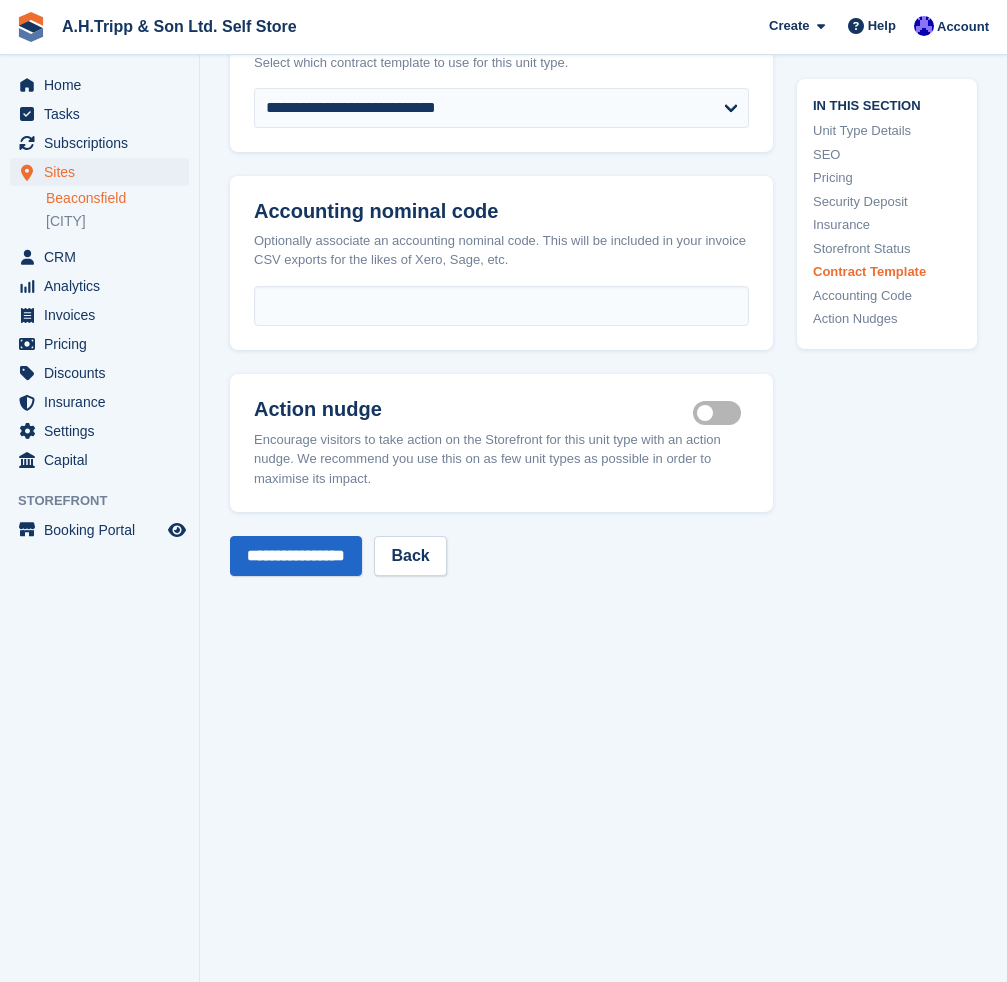 scroll, scrollTop: 3600, scrollLeft: 0, axis: vertical 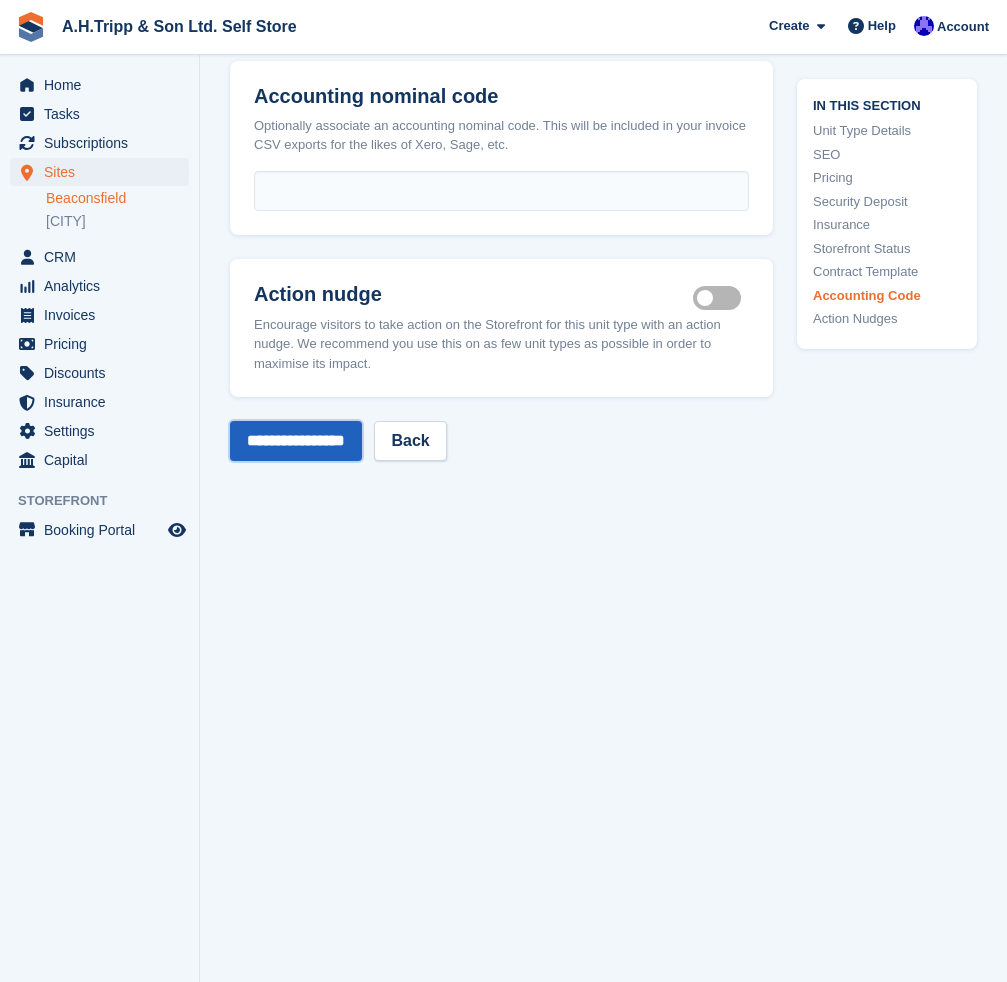 click on "**********" at bounding box center (296, 441) 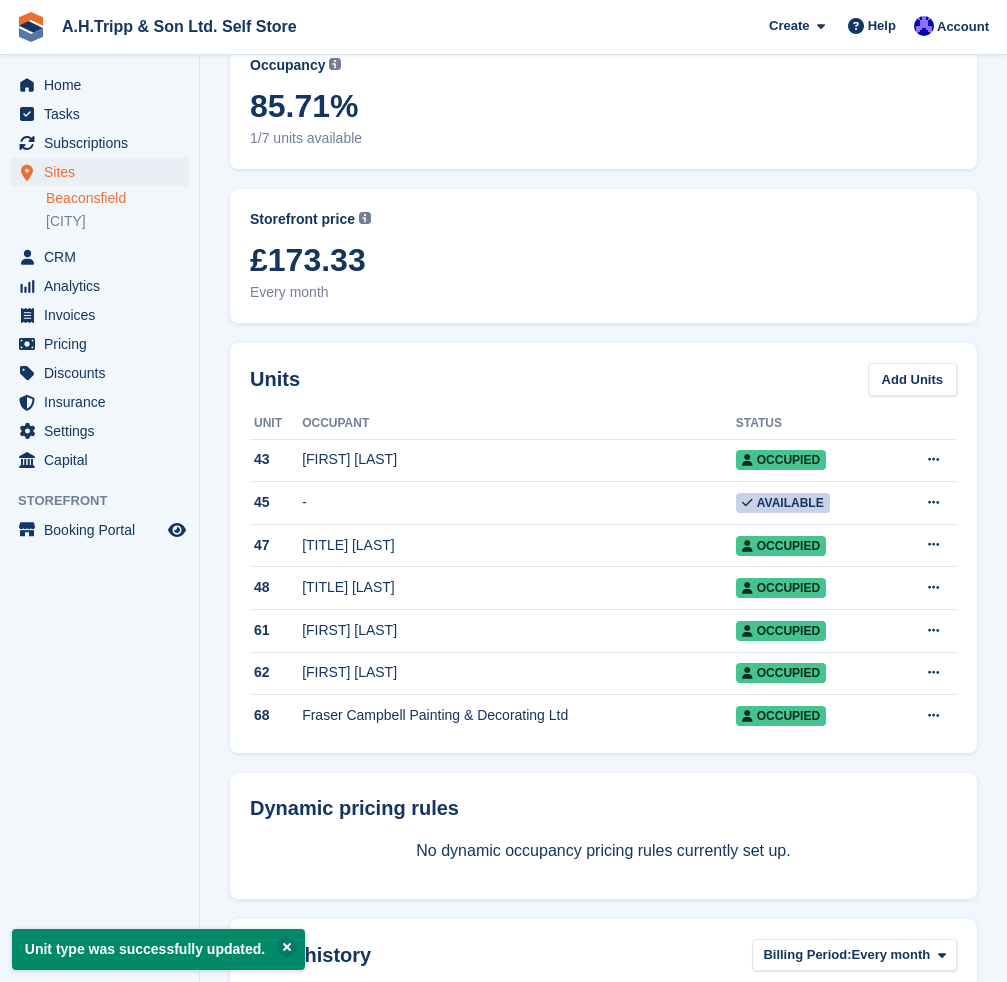 scroll, scrollTop: 0, scrollLeft: 0, axis: both 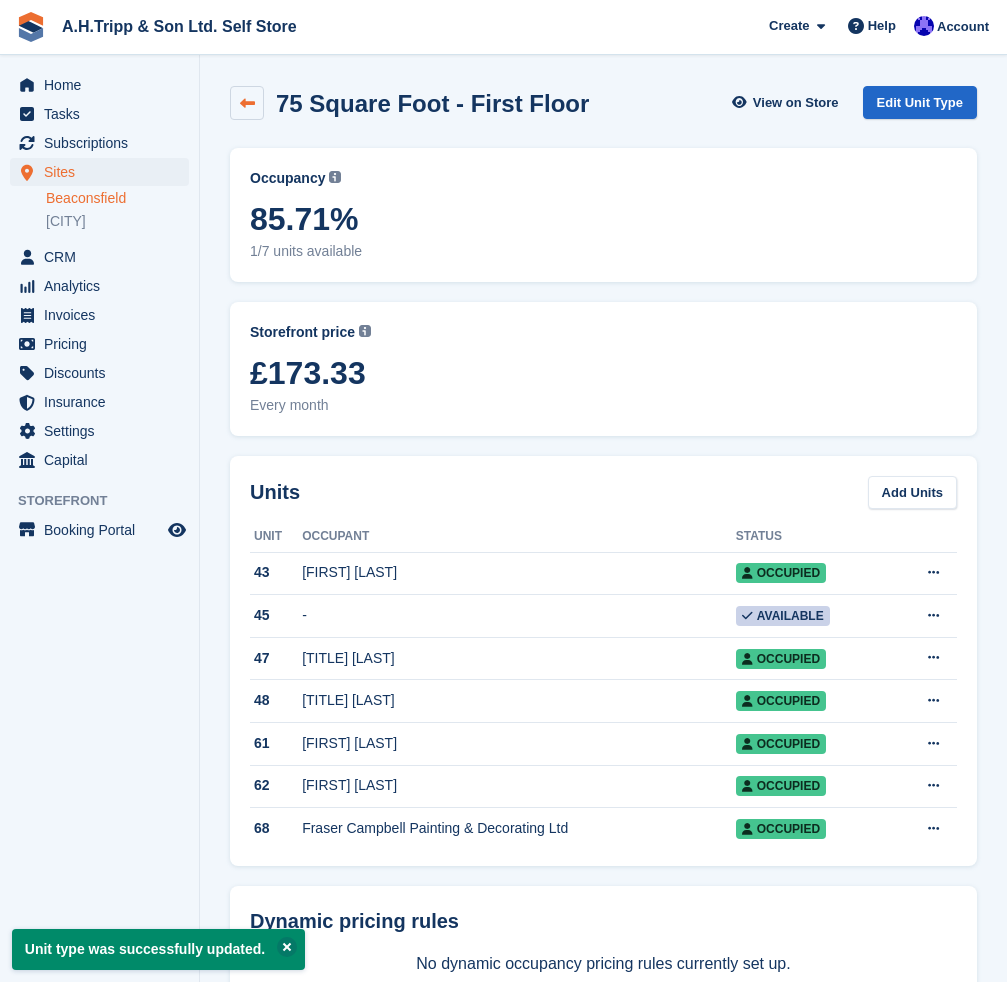 click at bounding box center (247, 103) 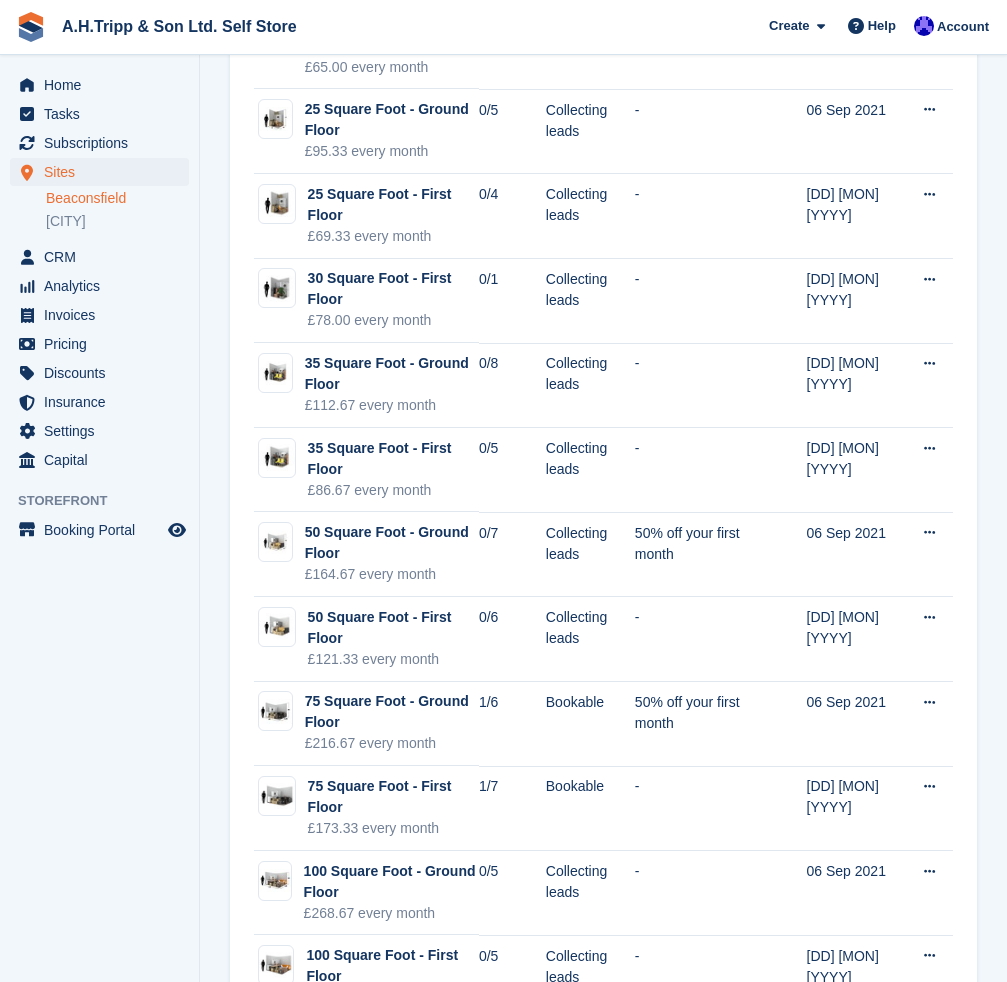 scroll, scrollTop: 300, scrollLeft: 0, axis: vertical 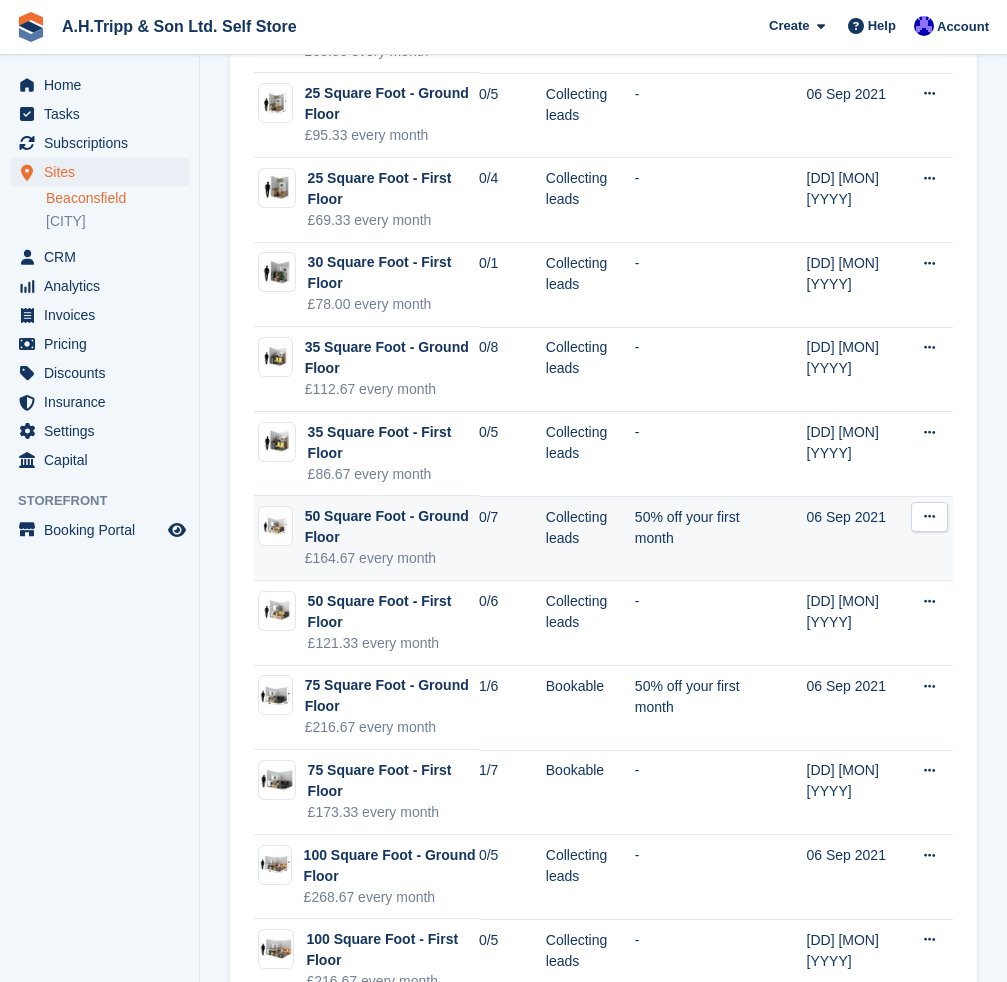 click at bounding box center [929, 516] 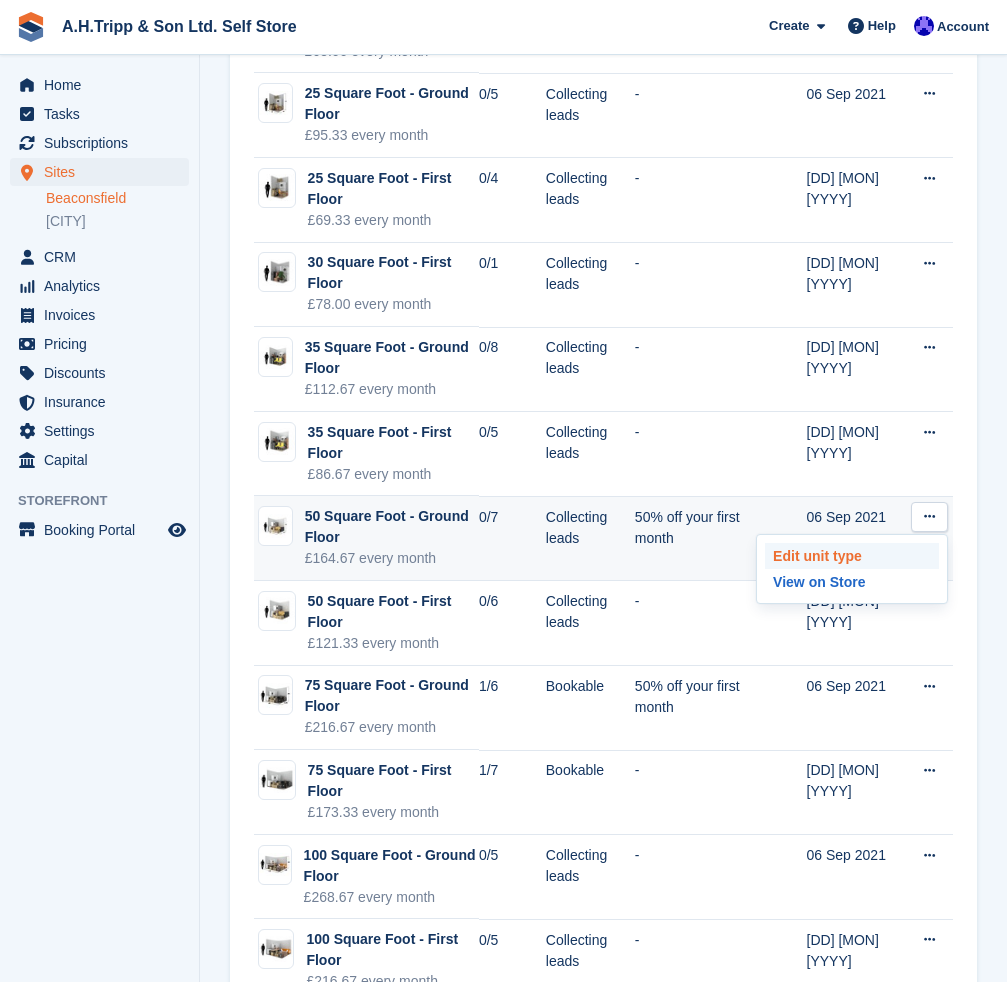 click on "Edit unit type" at bounding box center (852, 556) 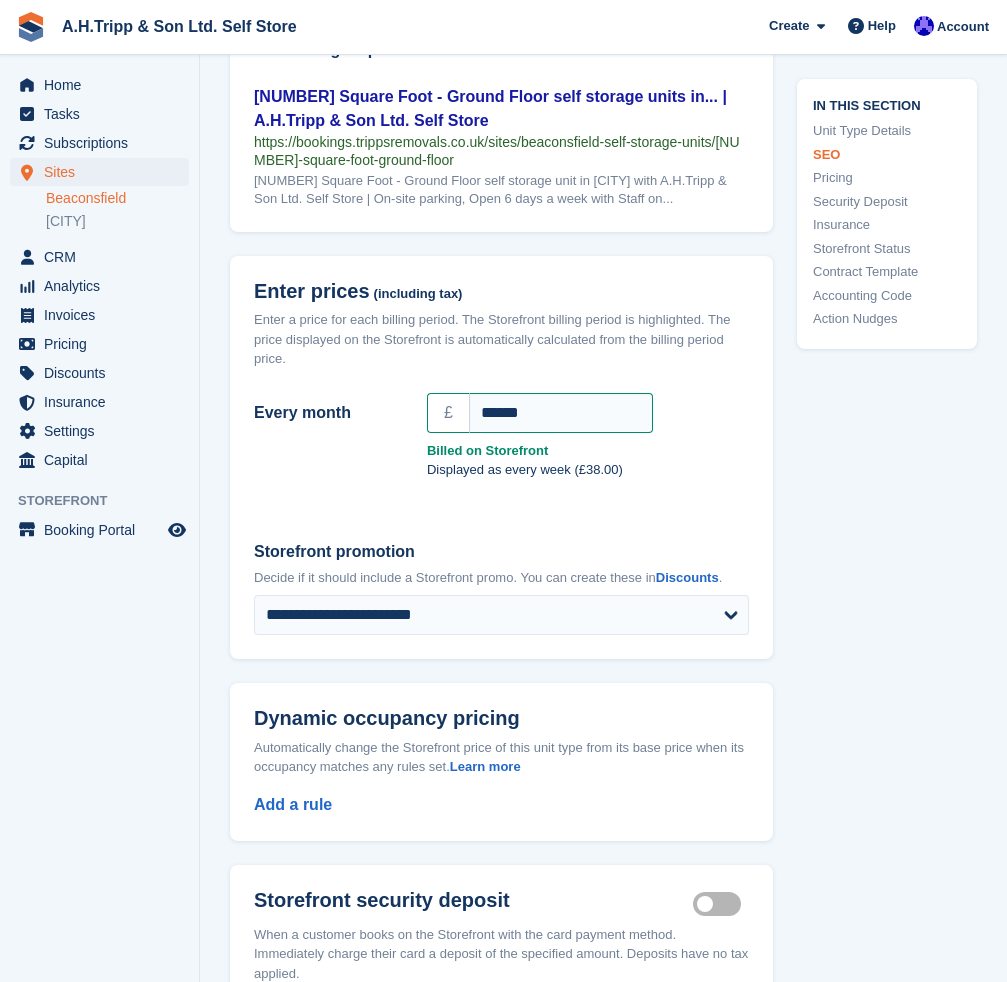 scroll, scrollTop: 1600, scrollLeft: 0, axis: vertical 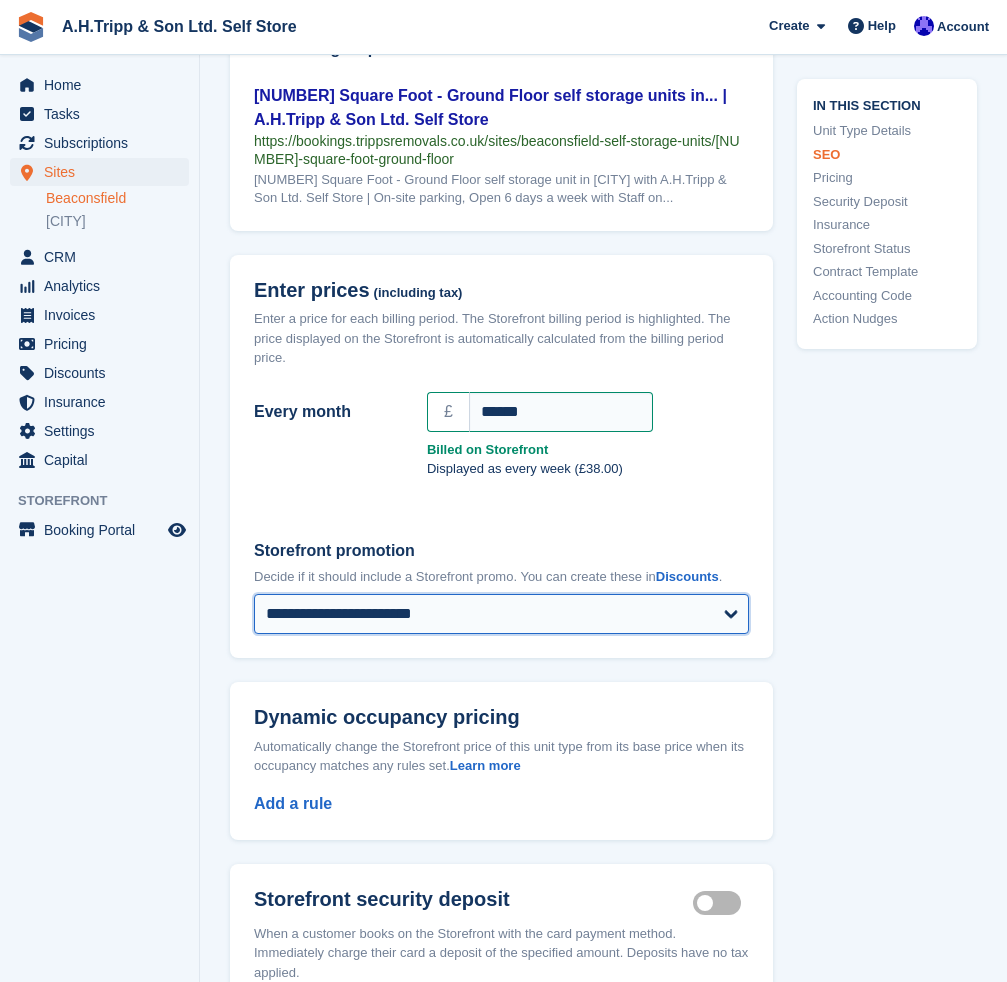 click on "**********" at bounding box center [501, 614] 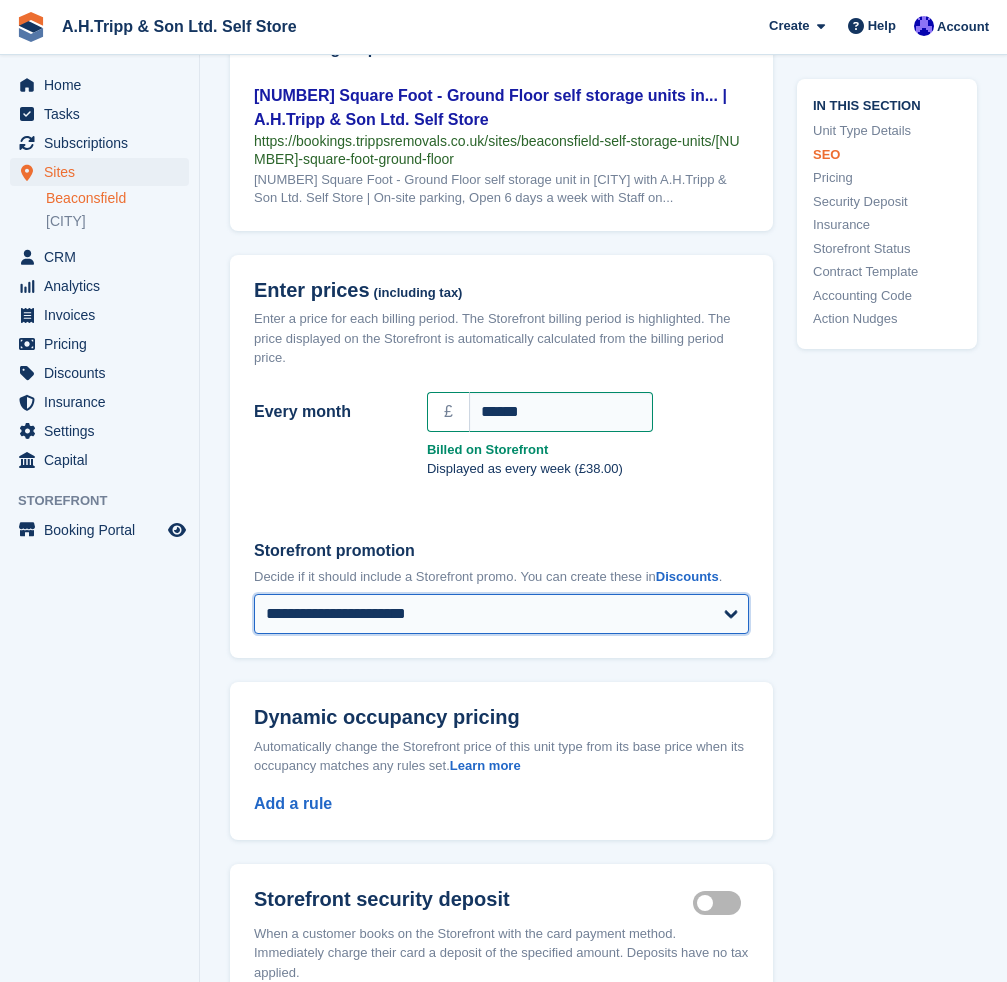 click on "**********" at bounding box center (501, 614) 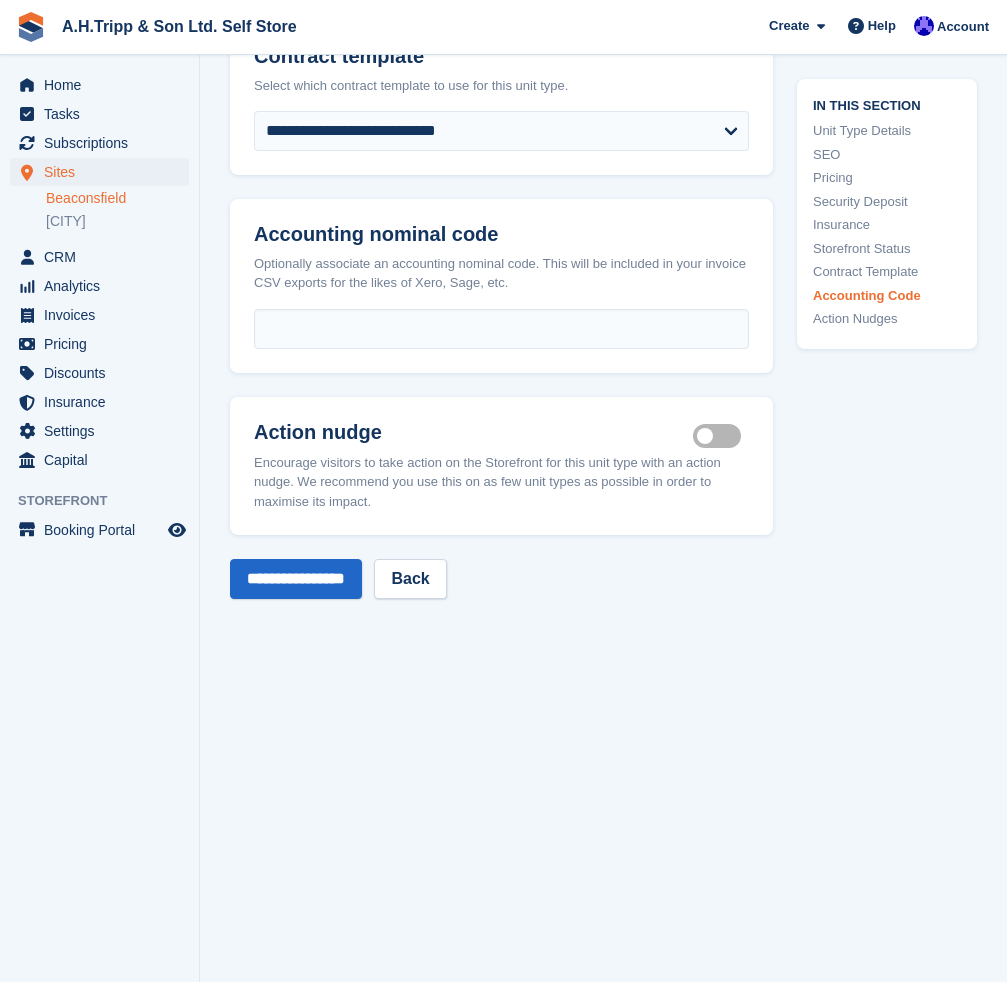 scroll, scrollTop: 3600, scrollLeft: 0, axis: vertical 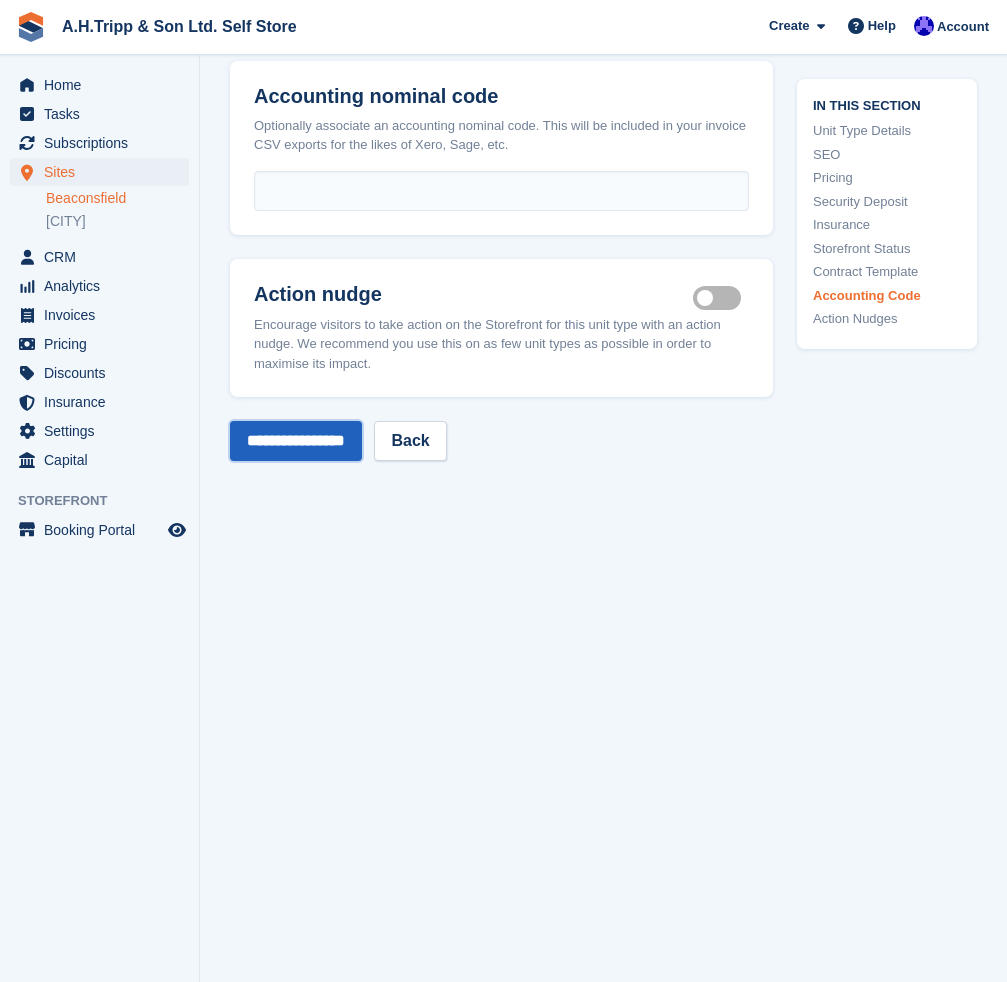 click on "**********" at bounding box center (296, 441) 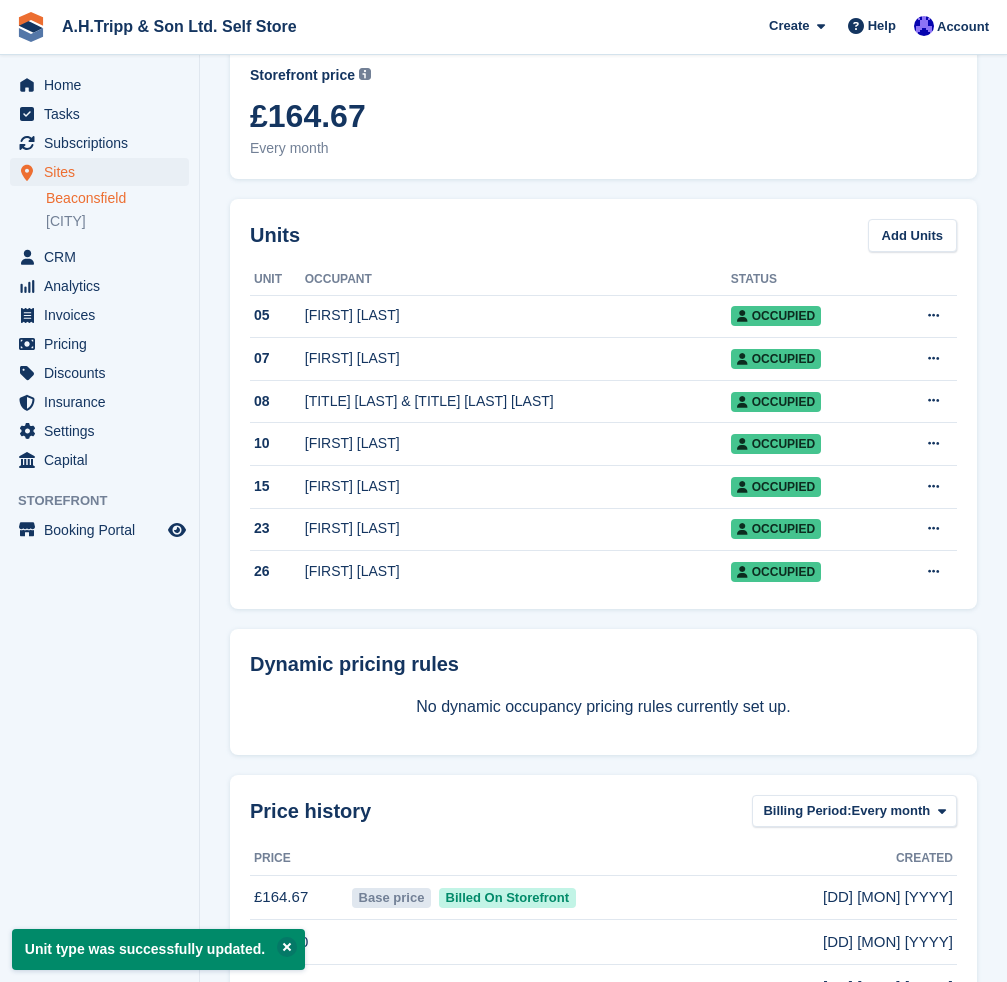 scroll, scrollTop: 0, scrollLeft: 0, axis: both 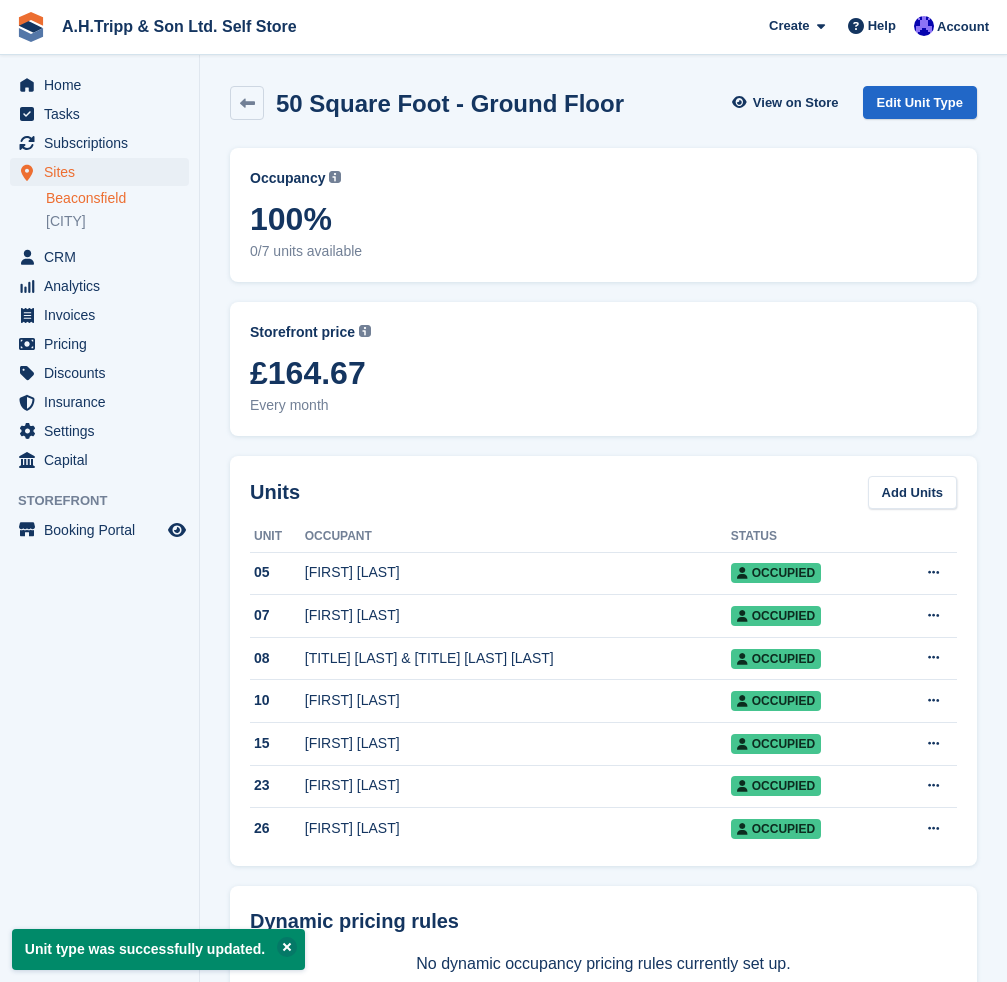click on "Beaconsfield" at bounding box center [117, 198] 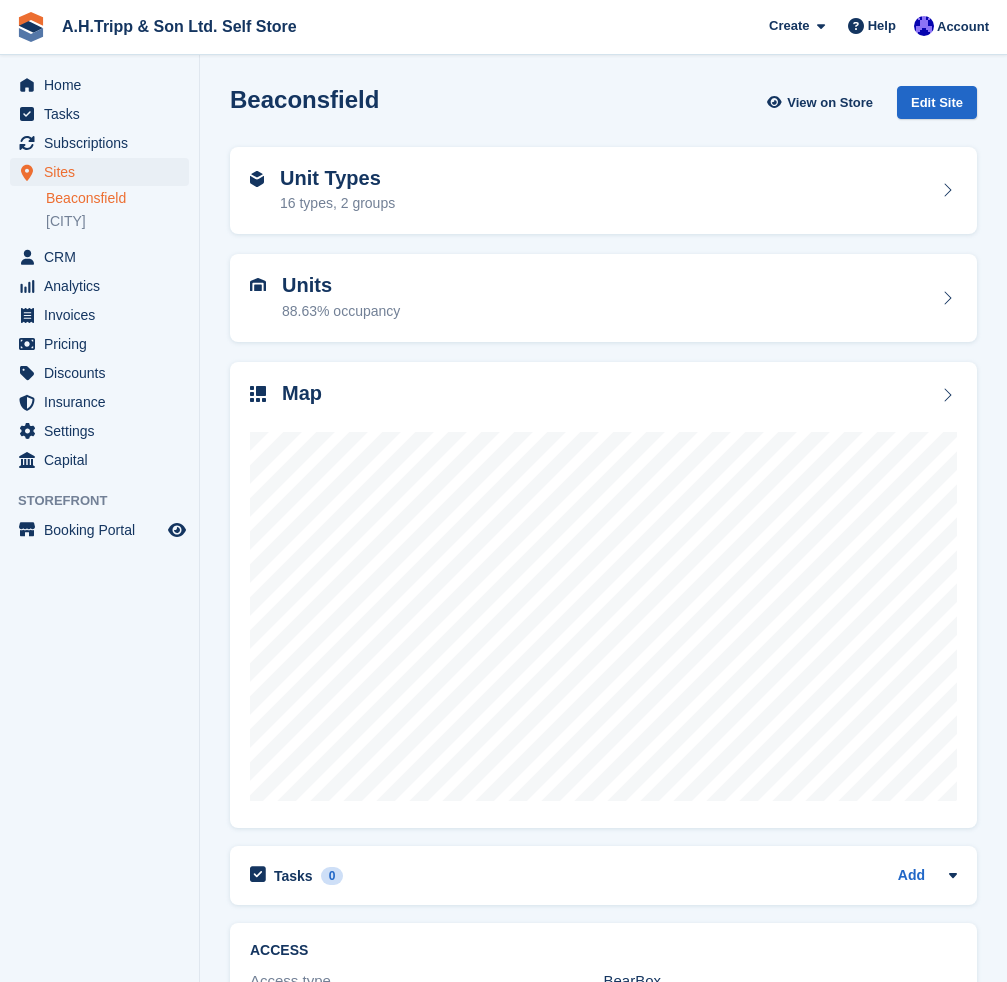 scroll, scrollTop: 0, scrollLeft: 0, axis: both 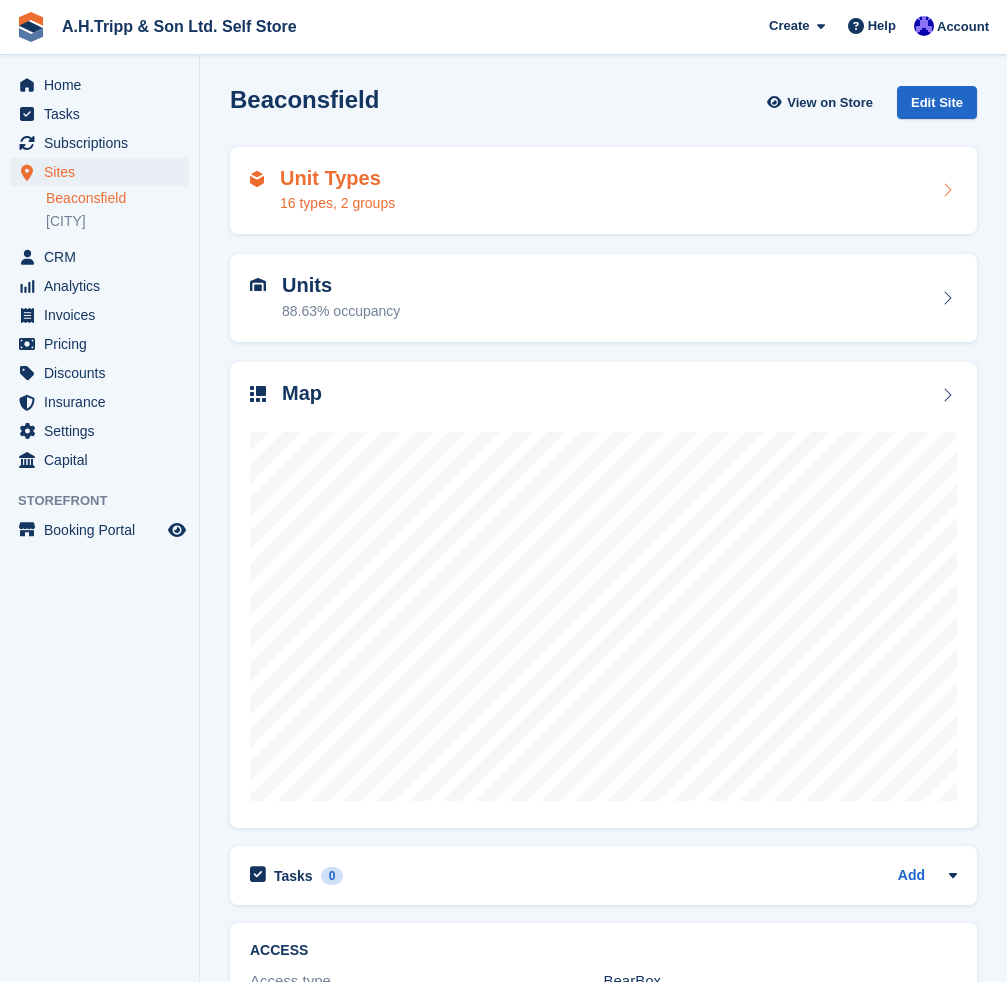 click on "Unit Types" at bounding box center (337, 178) 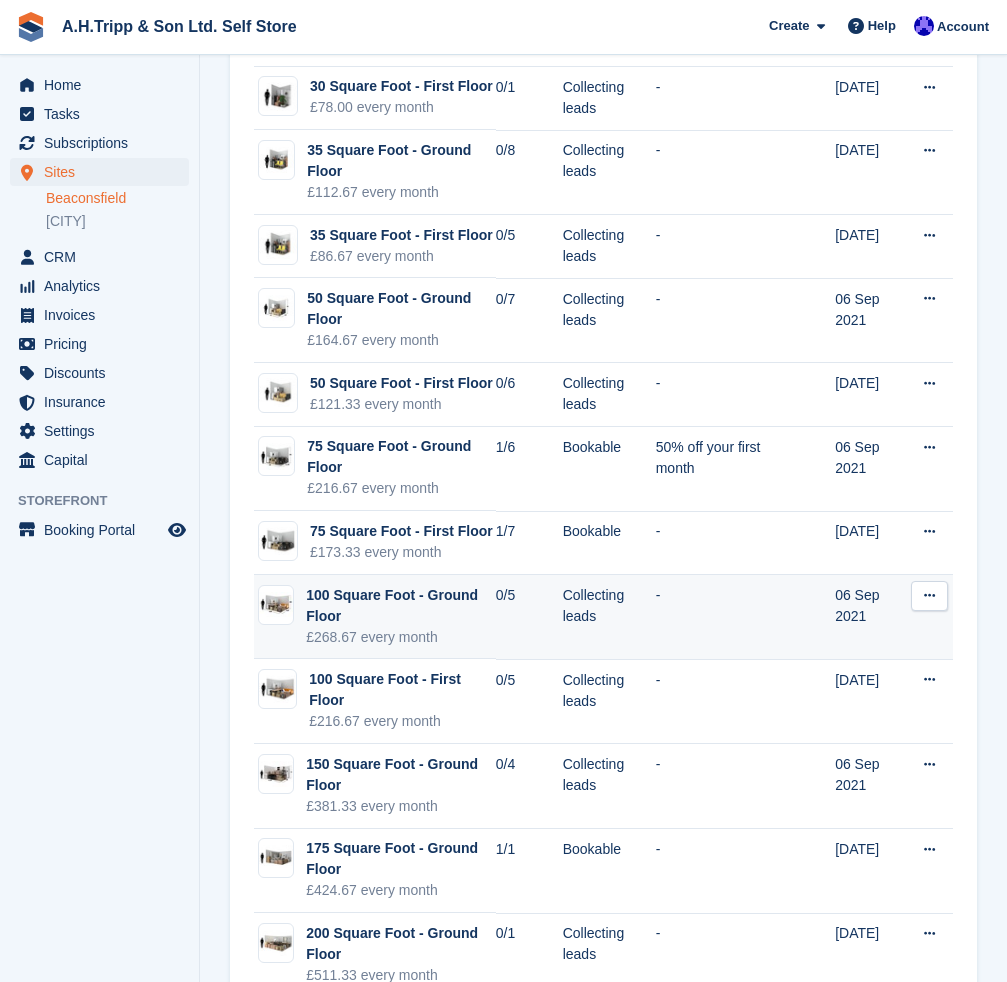 scroll, scrollTop: 474, scrollLeft: 0, axis: vertical 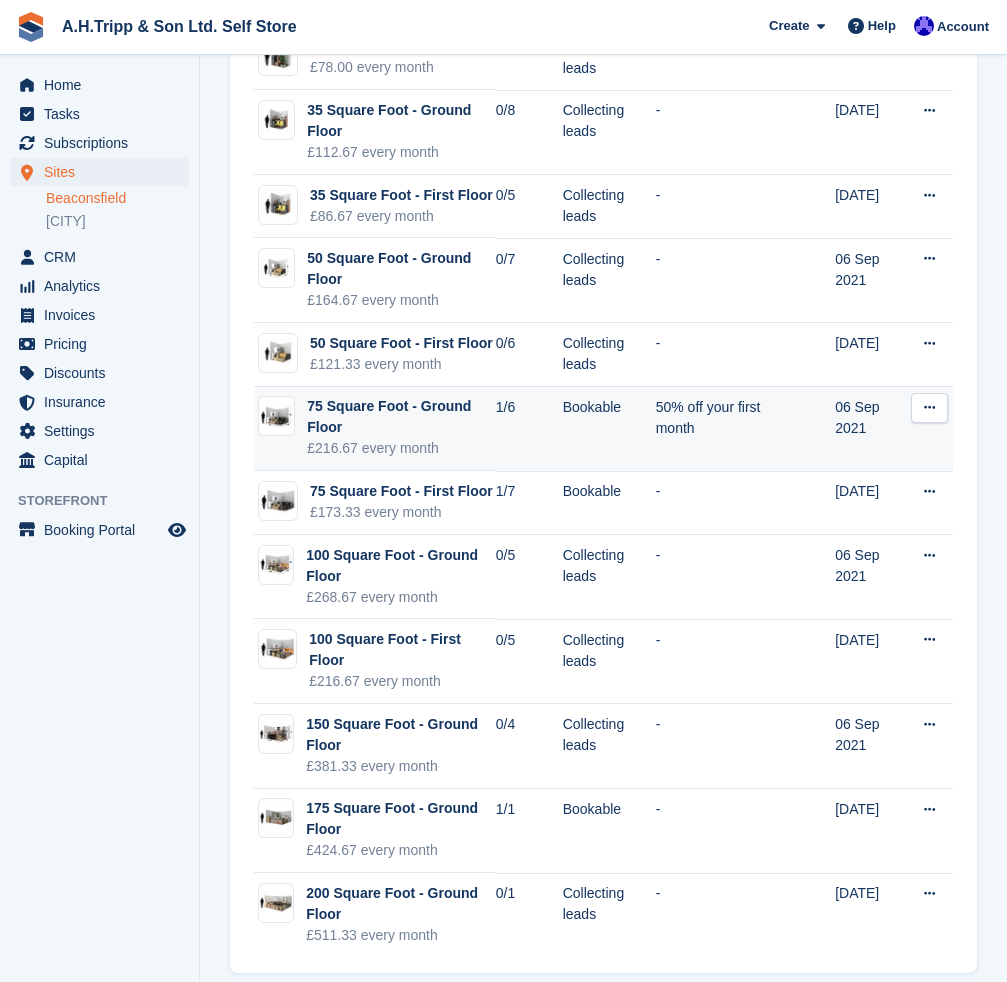 click at bounding box center (929, 407) 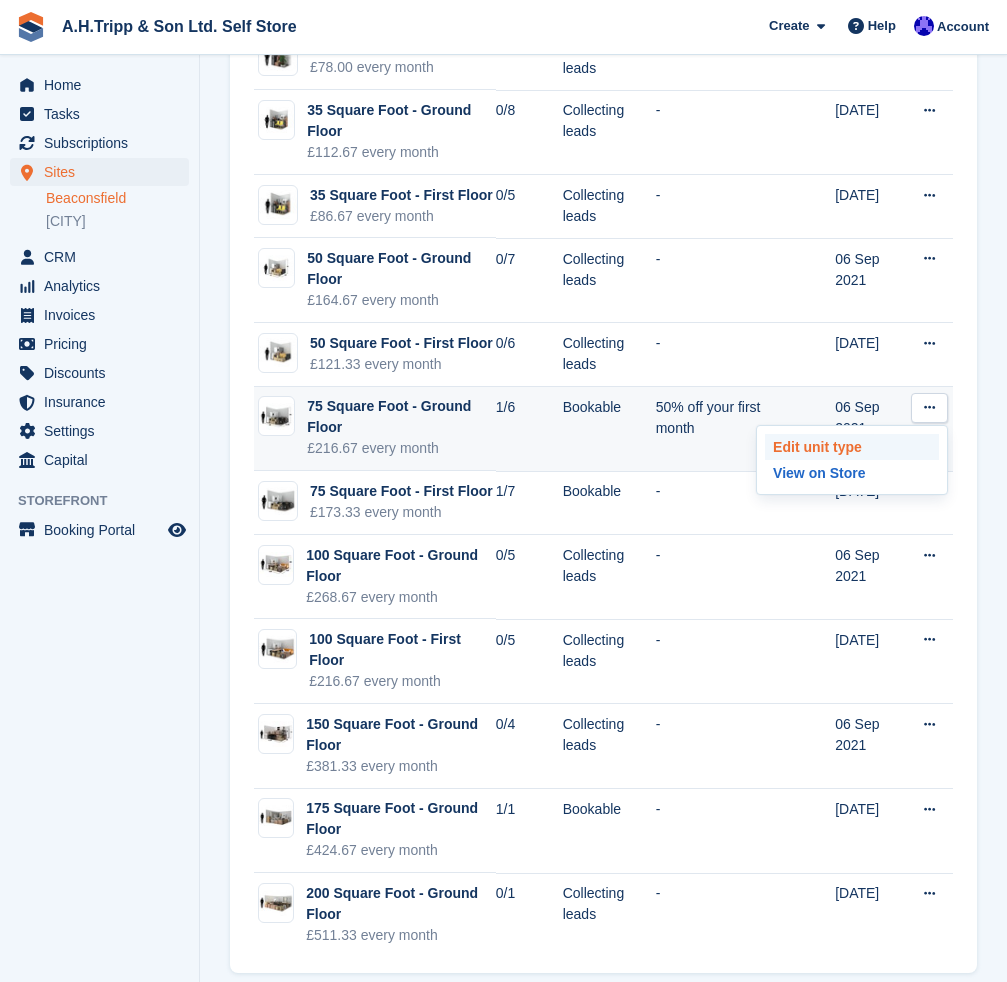 click on "Edit unit type" at bounding box center (852, 447) 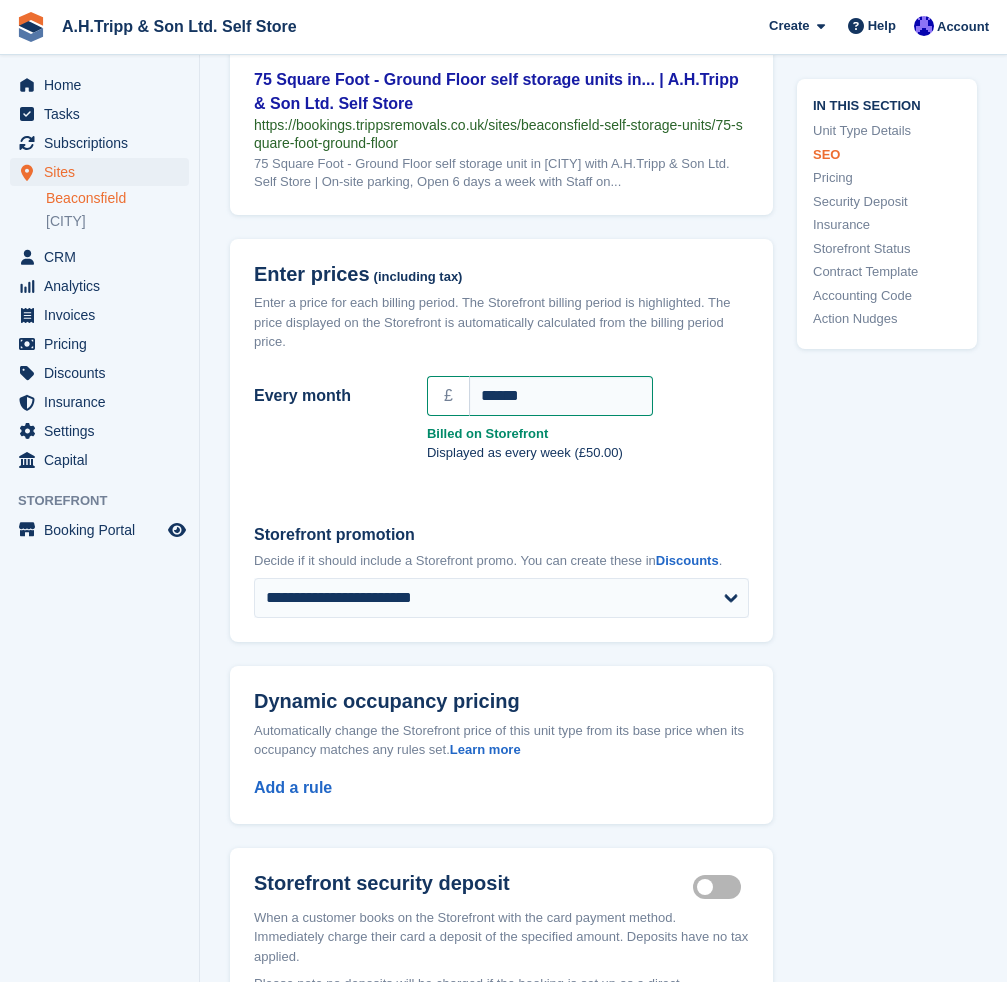 scroll, scrollTop: 1700, scrollLeft: 0, axis: vertical 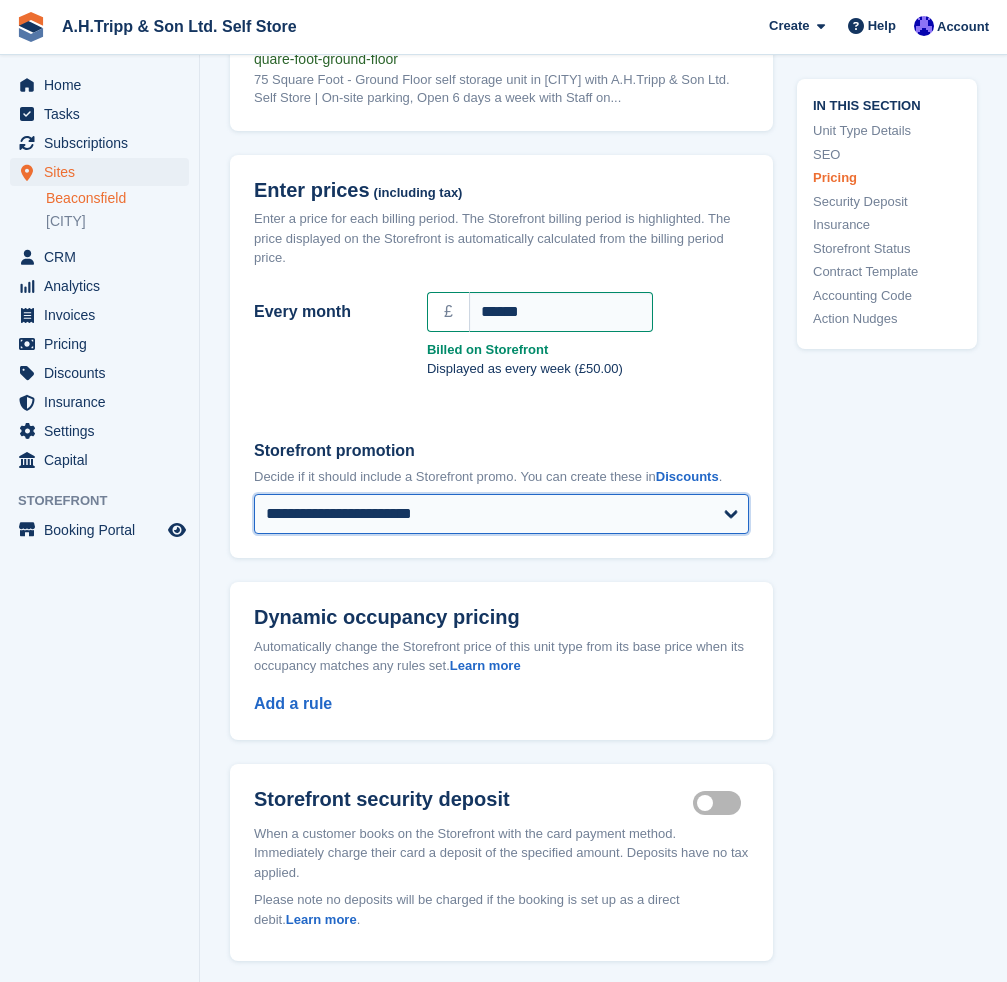 click on "**********" at bounding box center [501, 514] 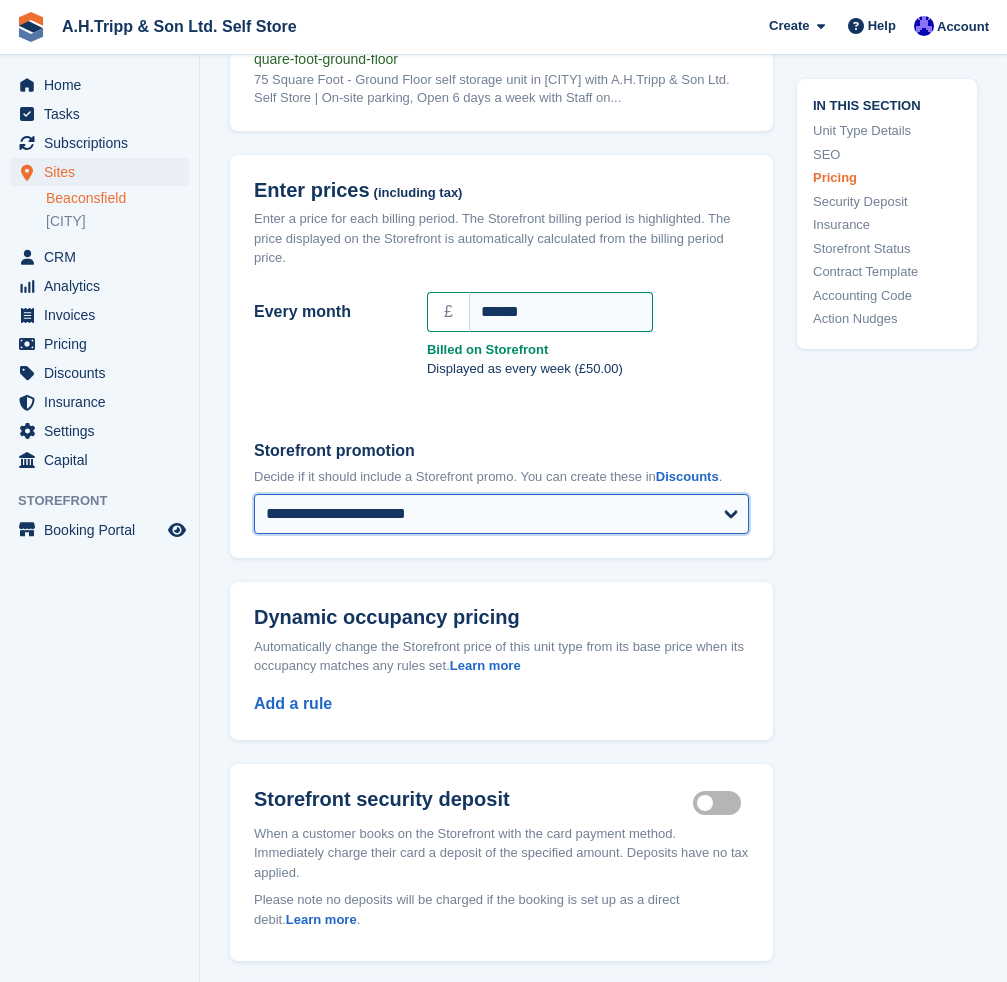 click on "**********" at bounding box center [501, 514] 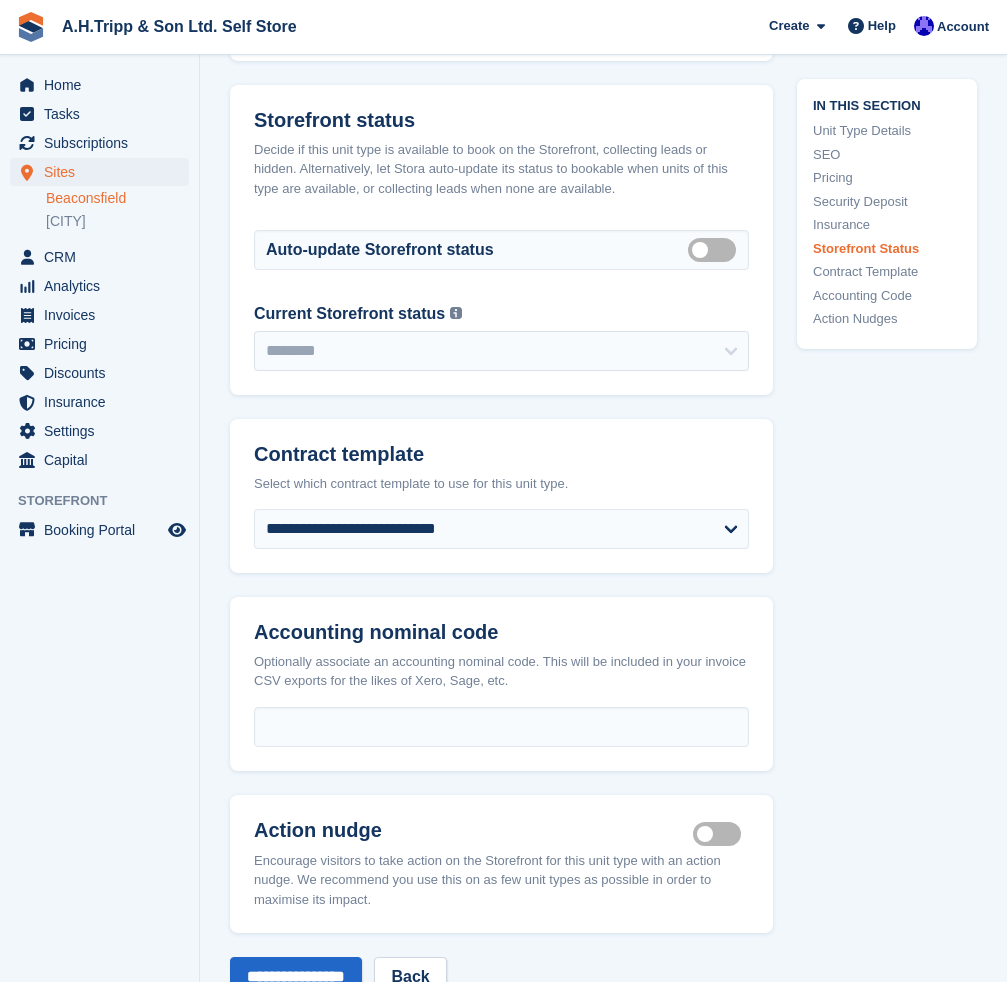 scroll, scrollTop: 3200, scrollLeft: 0, axis: vertical 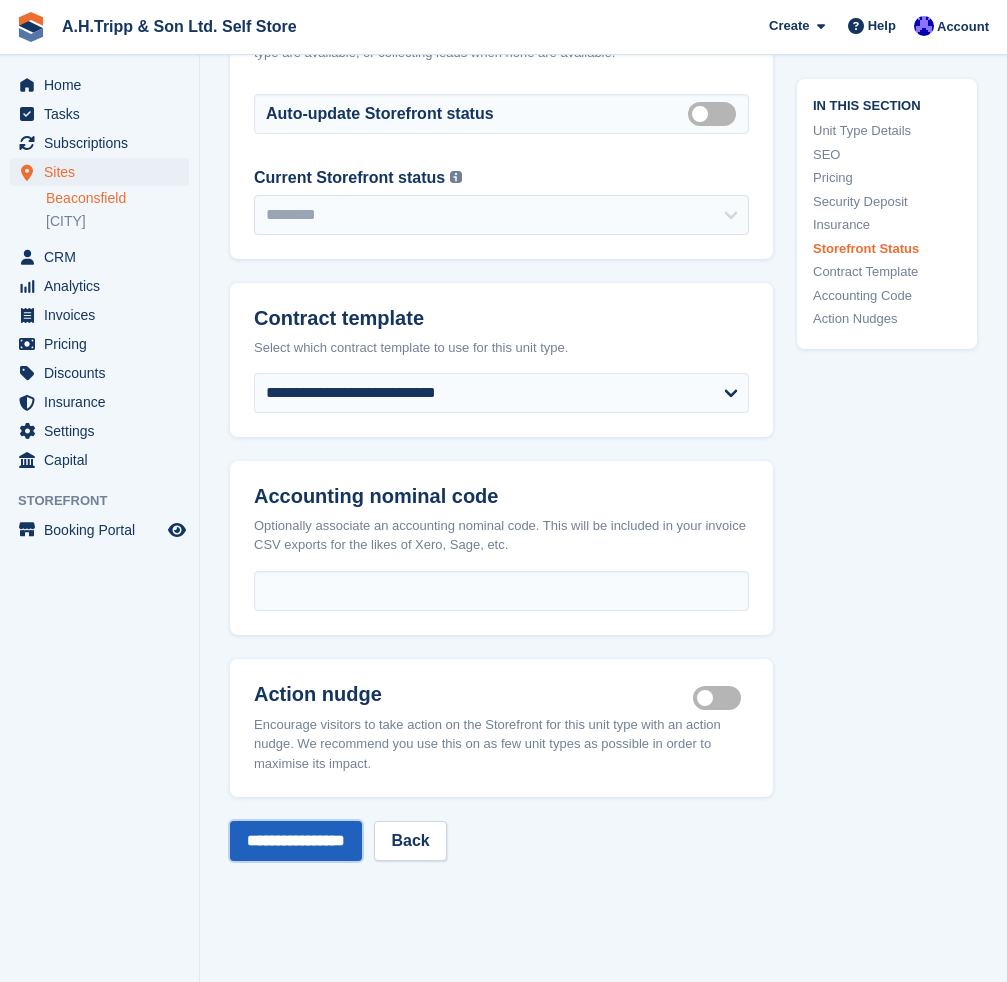click on "**********" at bounding box center (296, 841) 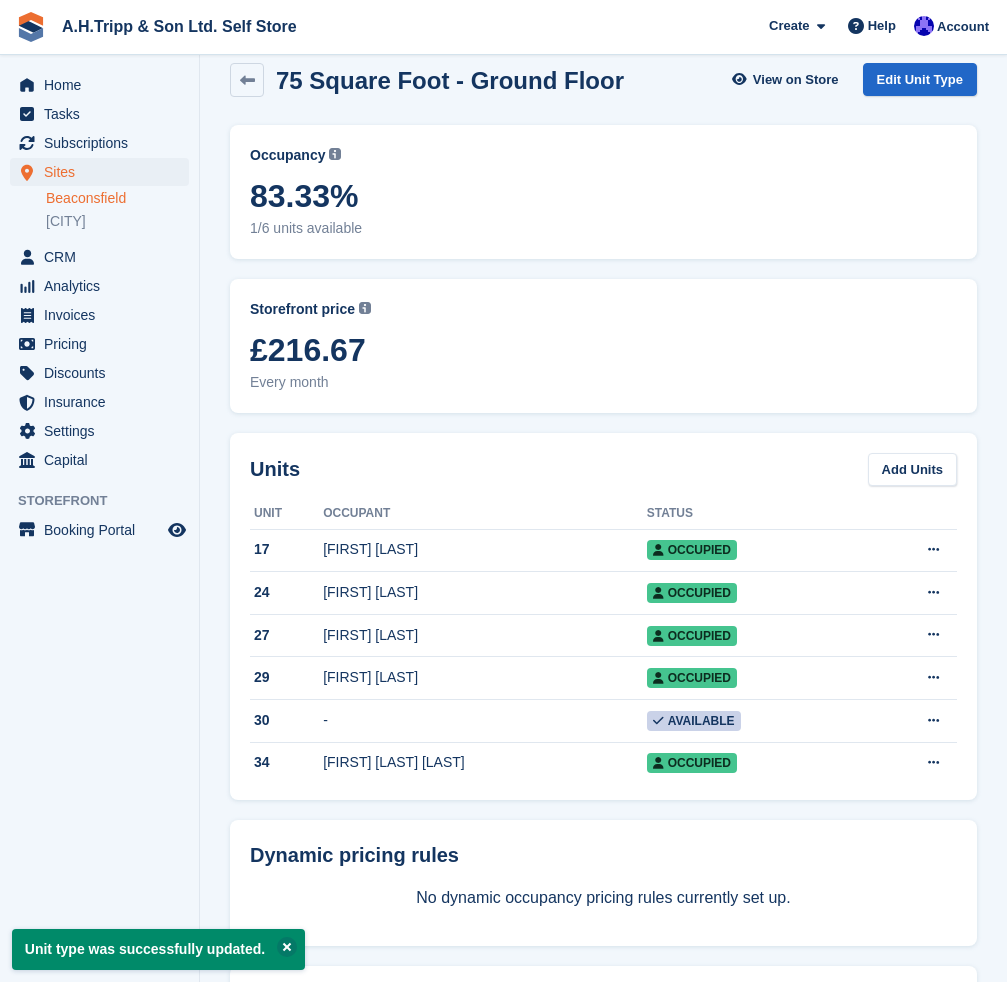 scroll, scrollTop: 0, scrollLeft: 0, axis: both 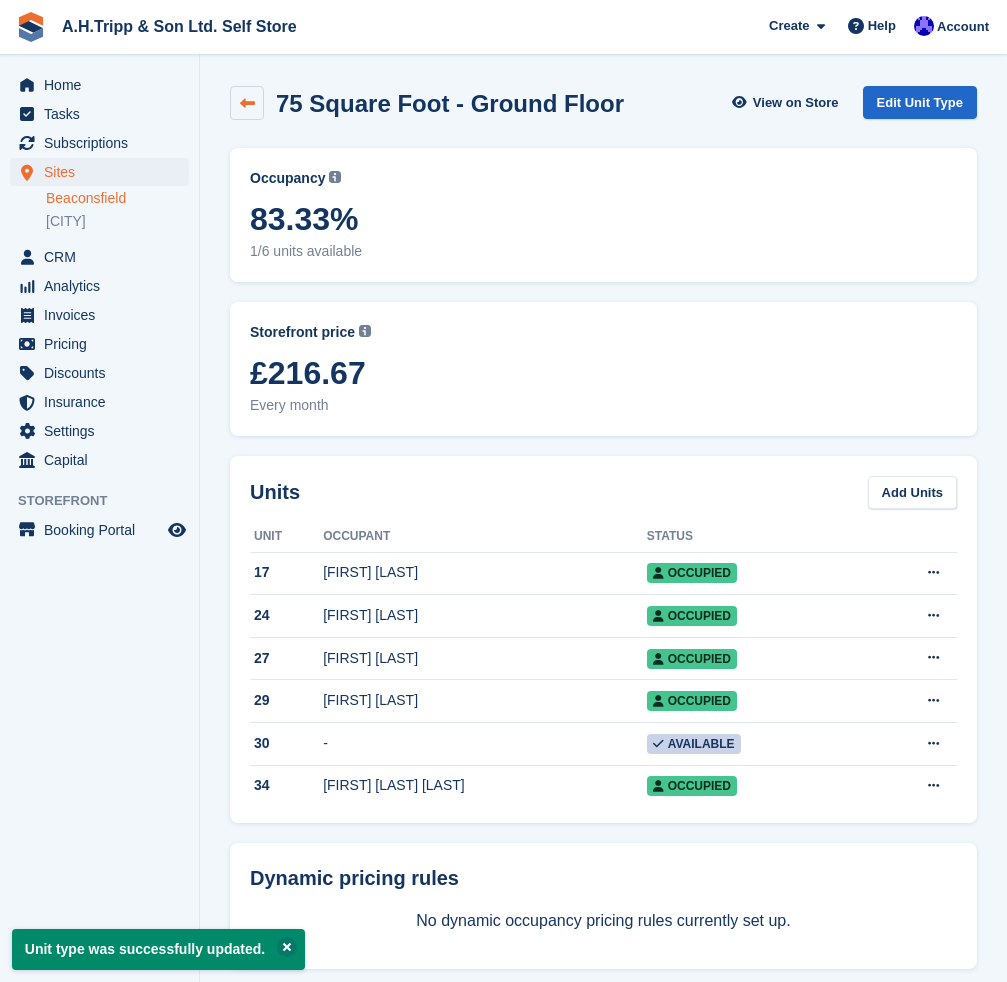 click at bounding box center (247, 103) 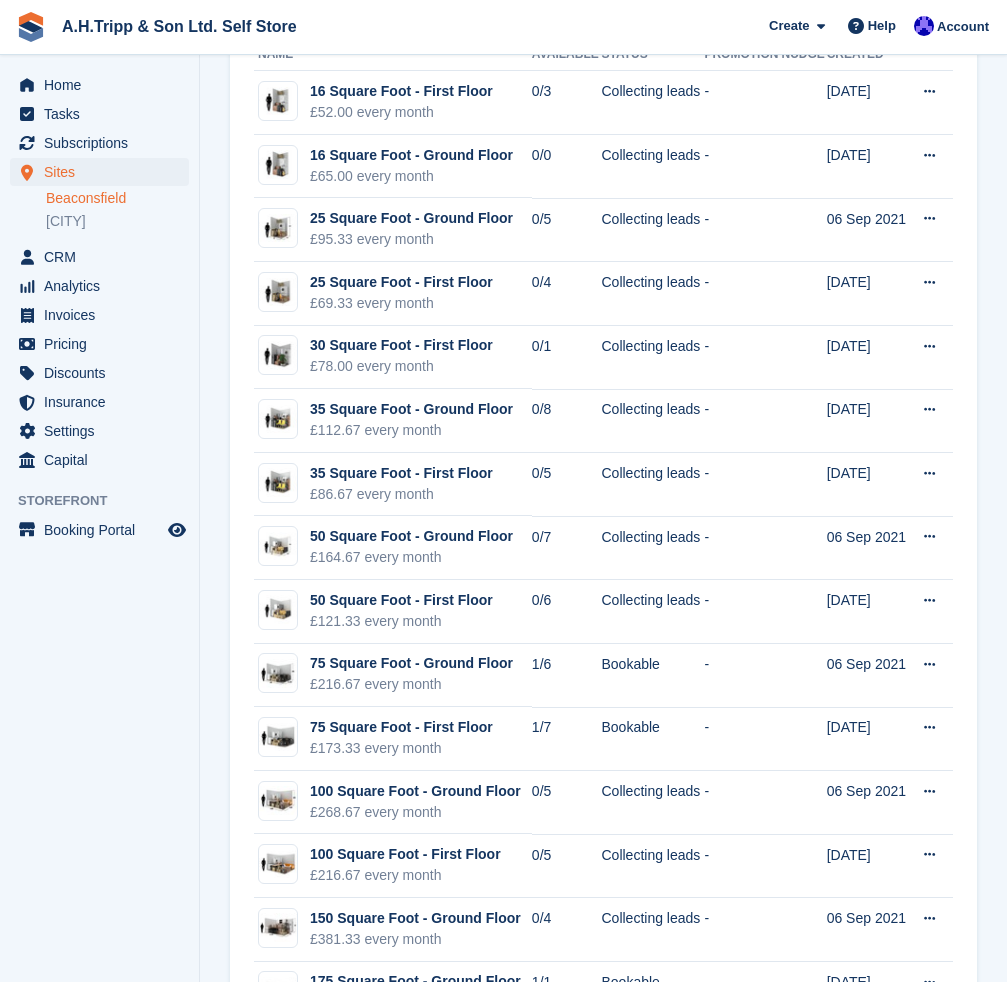 scroll, scrollTop: 0, scrollLeft: 0, axis: both 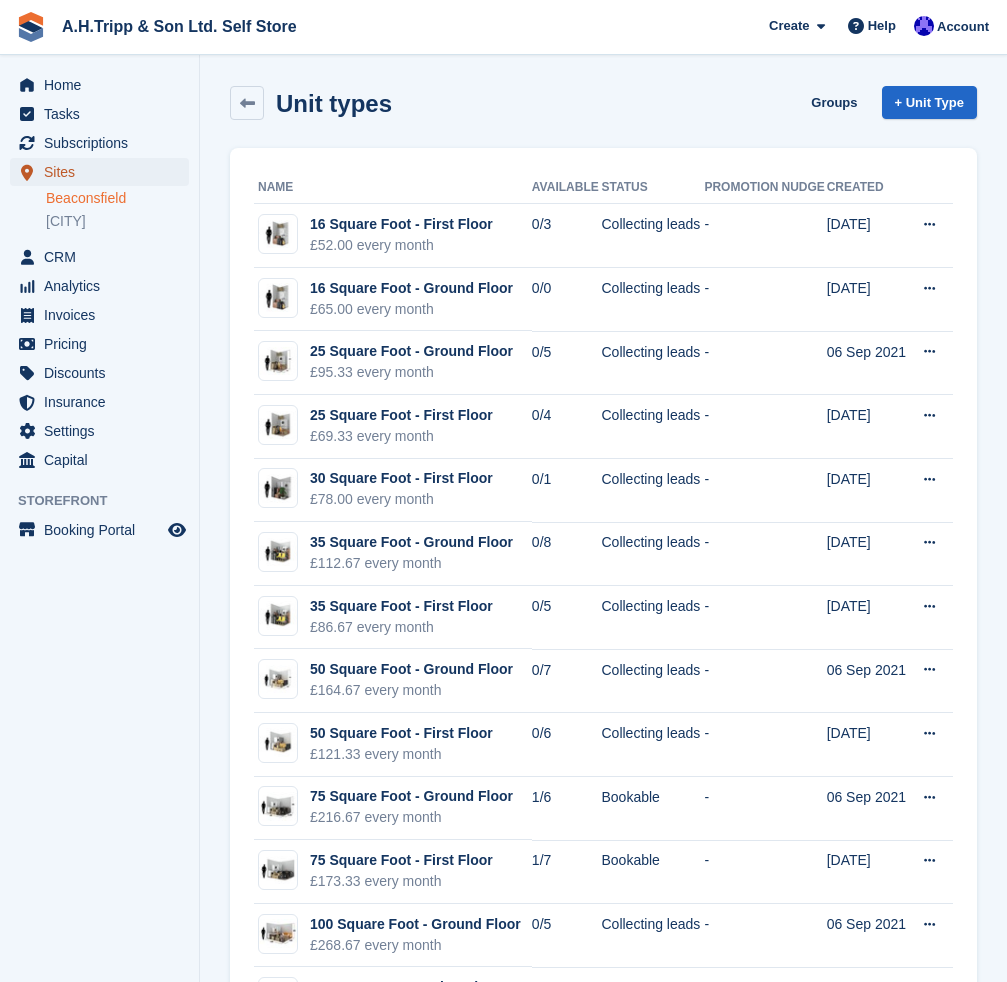 click on "Sites" at bounding box center [104, 172] 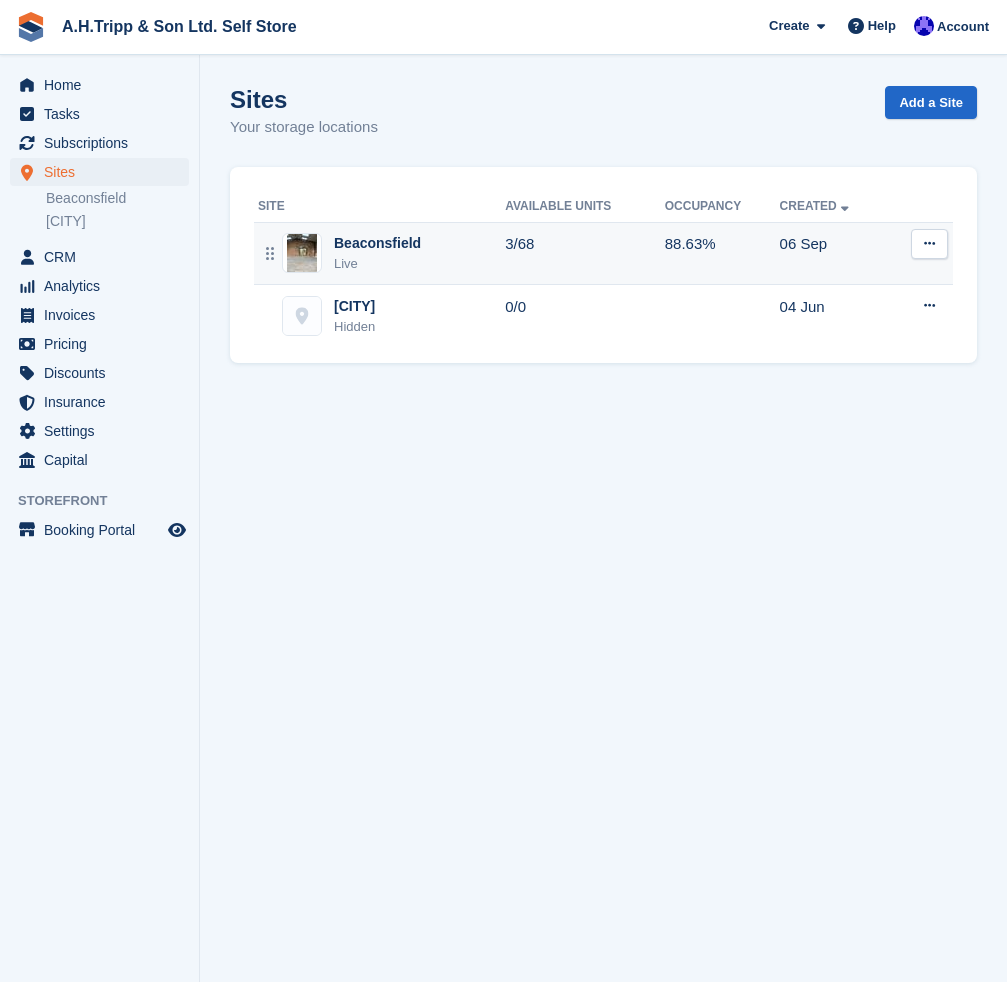 click on "Beaconsfield
Live" at bounding box center (381, 253) 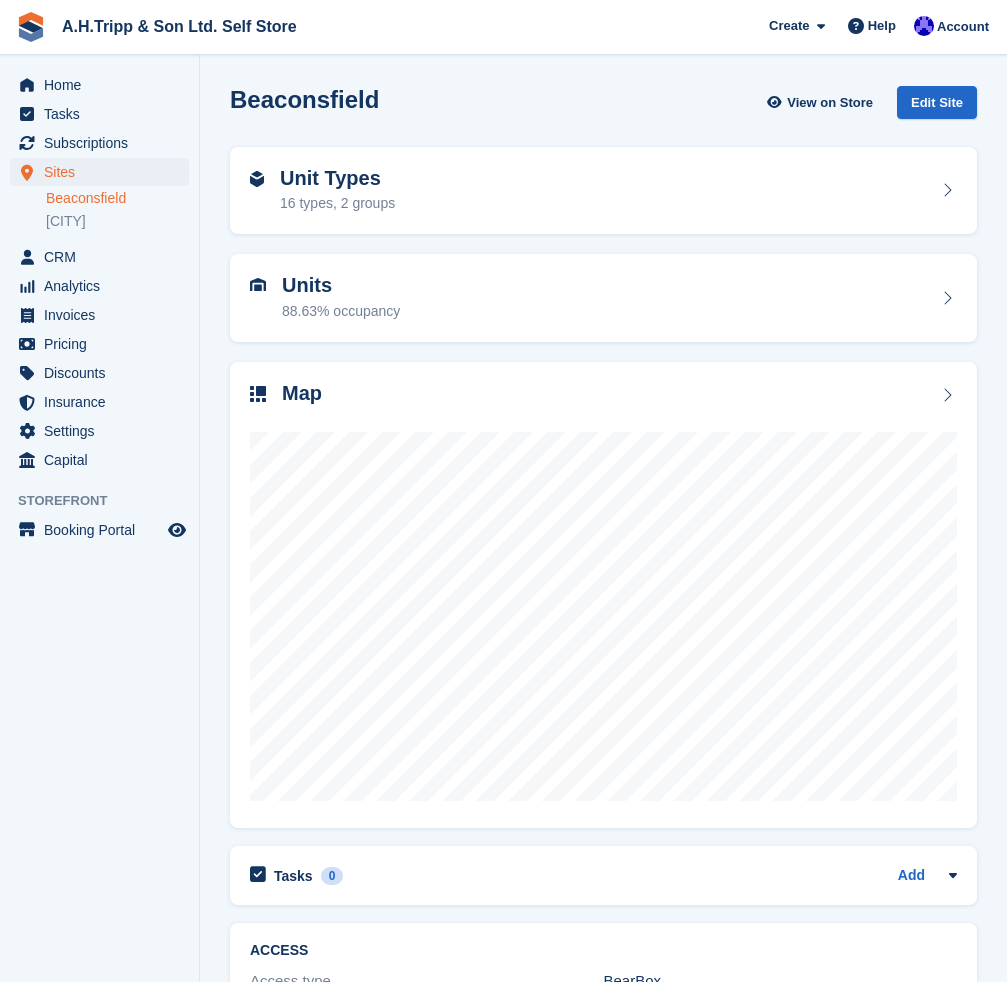 scroll, scrollTop: 0, scrollLeft: 0, axis: both 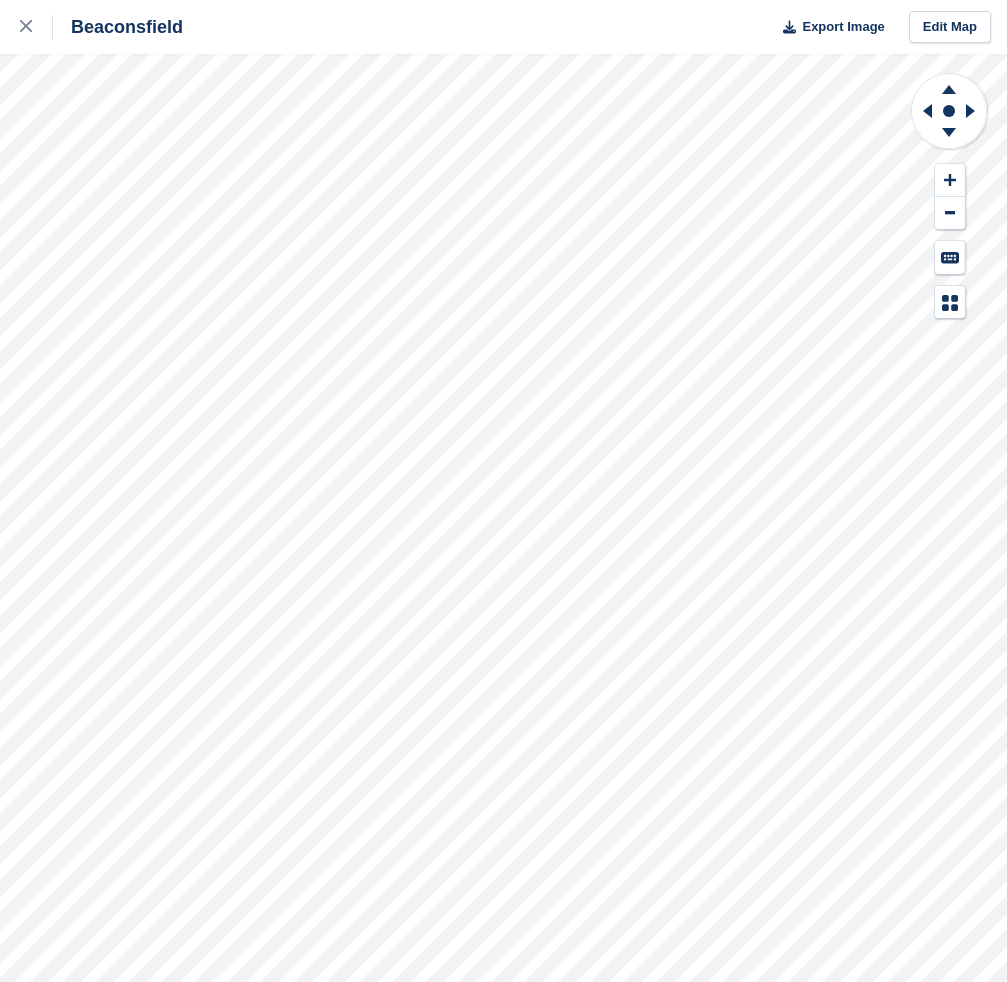 click on "Beaconsfield Export Image Edit Map" at bounding box center [503, 491] 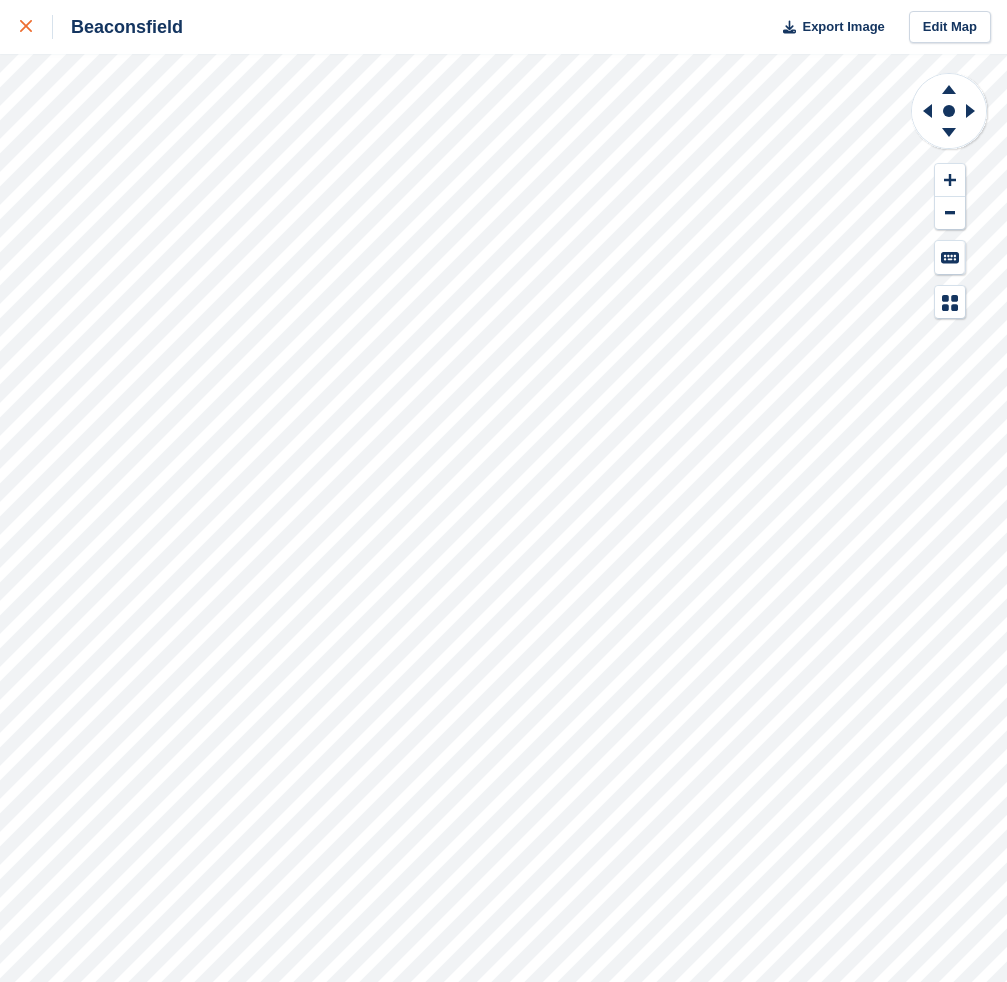 click 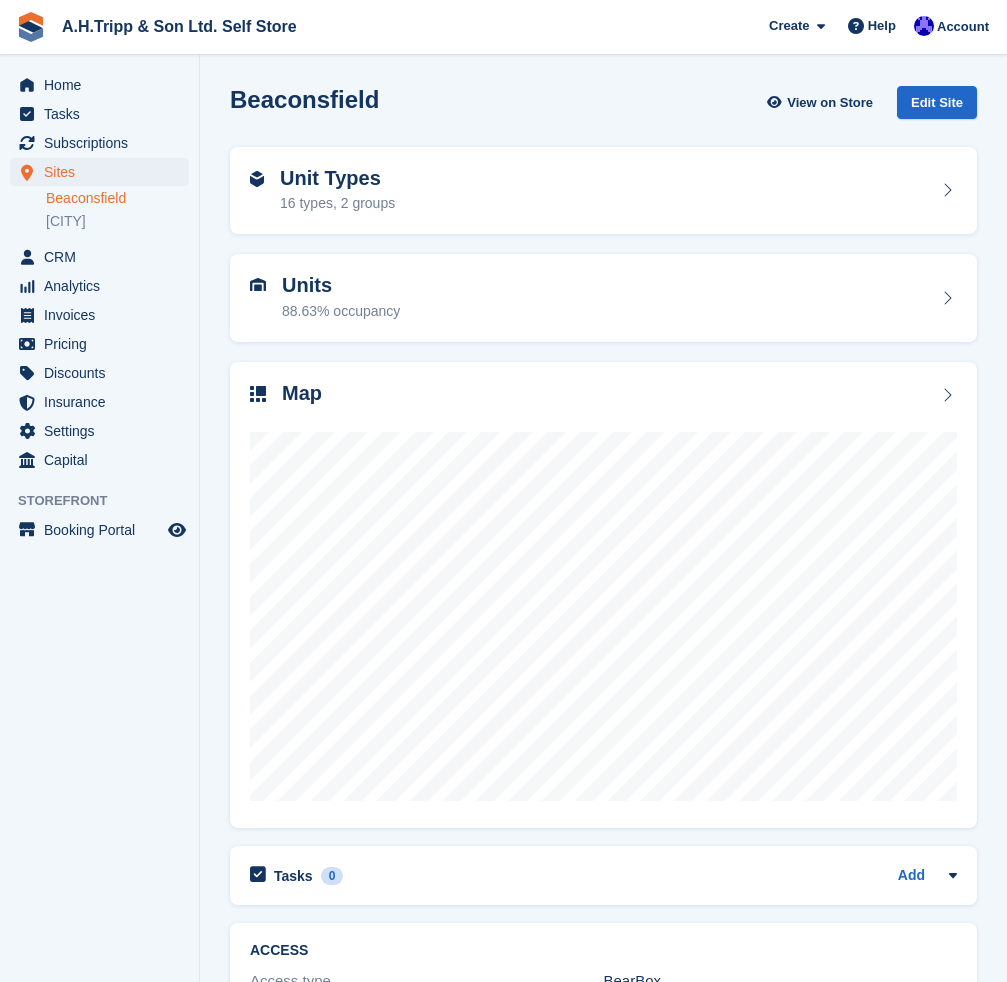 scroll, scrollTop: 0, scrollLeft: 0, axis: both 